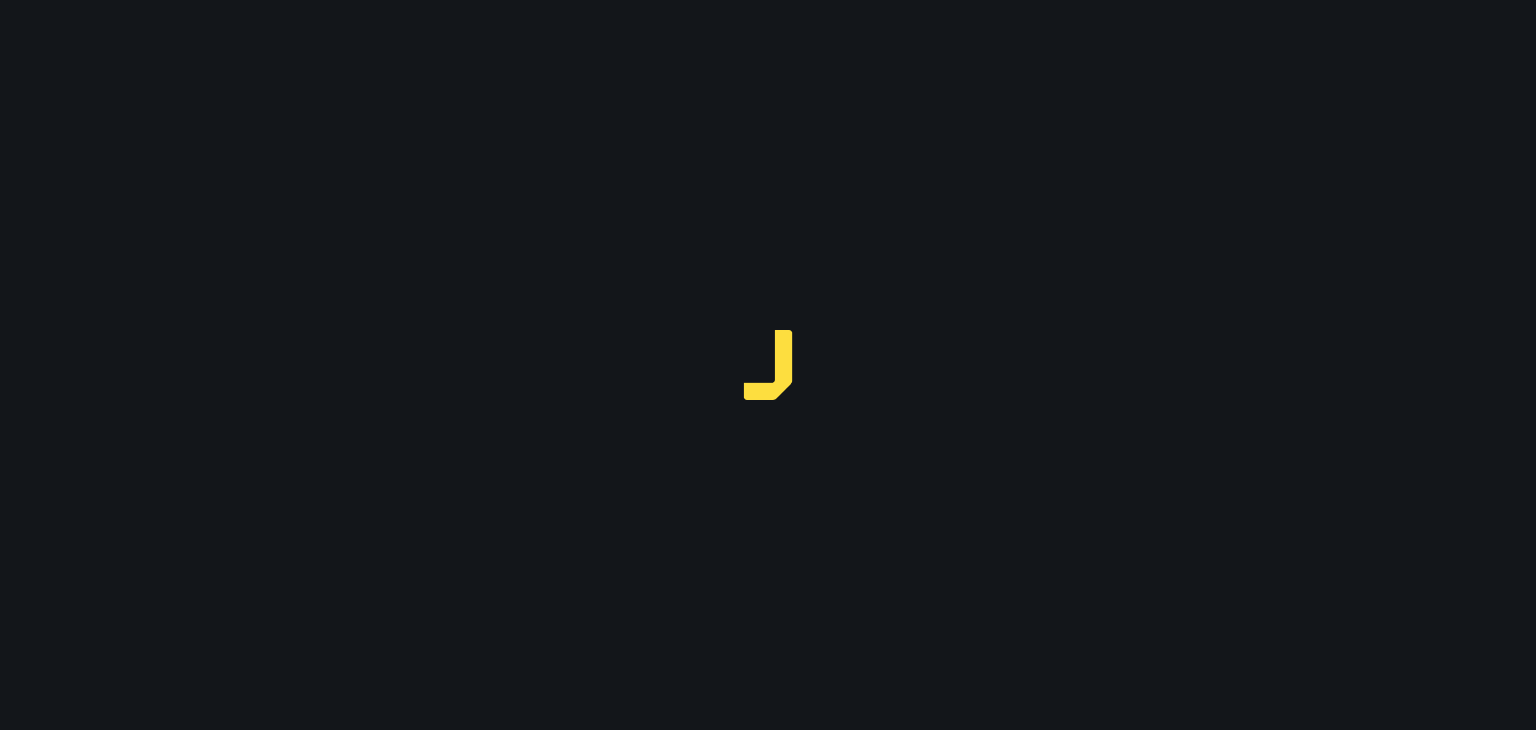 scroll, scrollTop: 0, scrollLeft: 0, axis: both 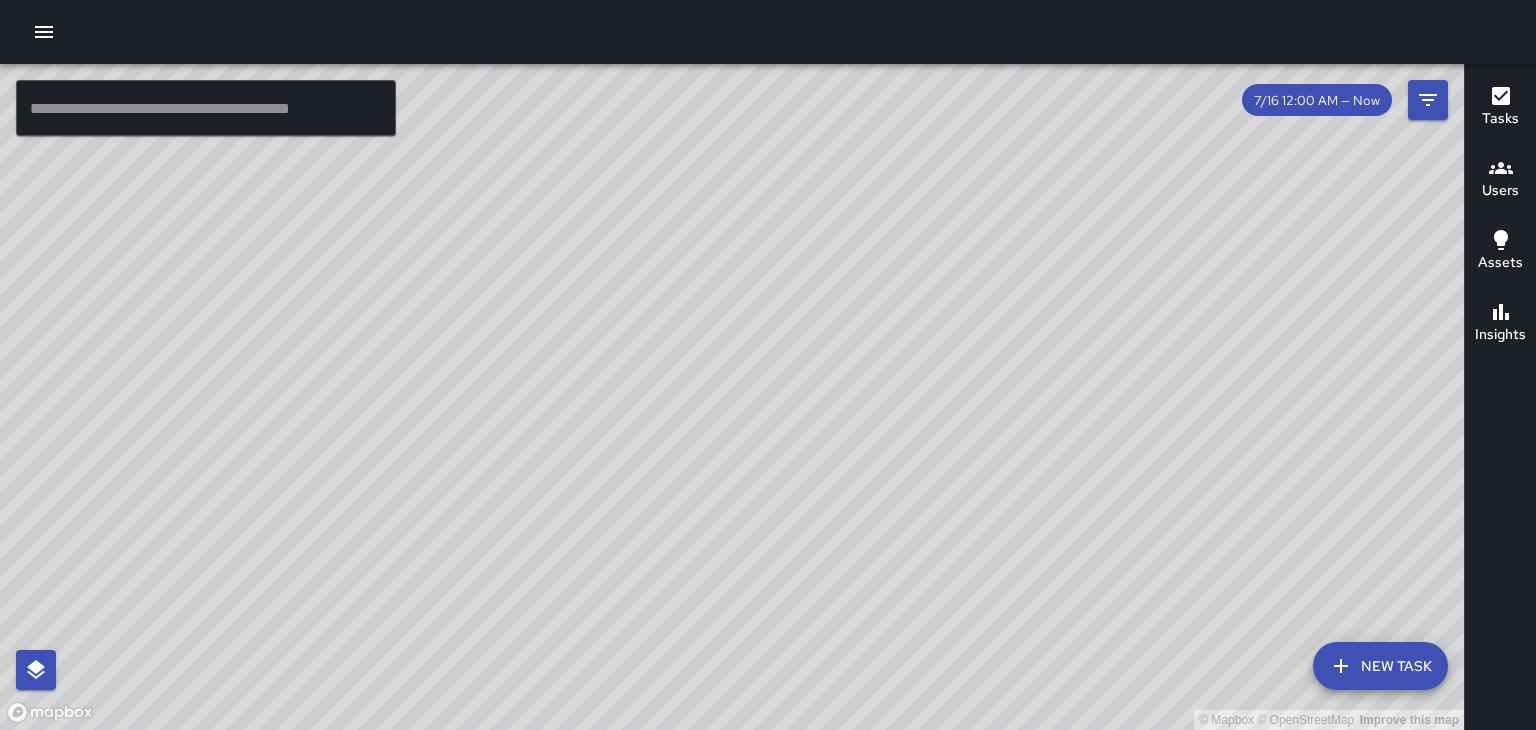click on "Users" at bounding box center [1500, 191] 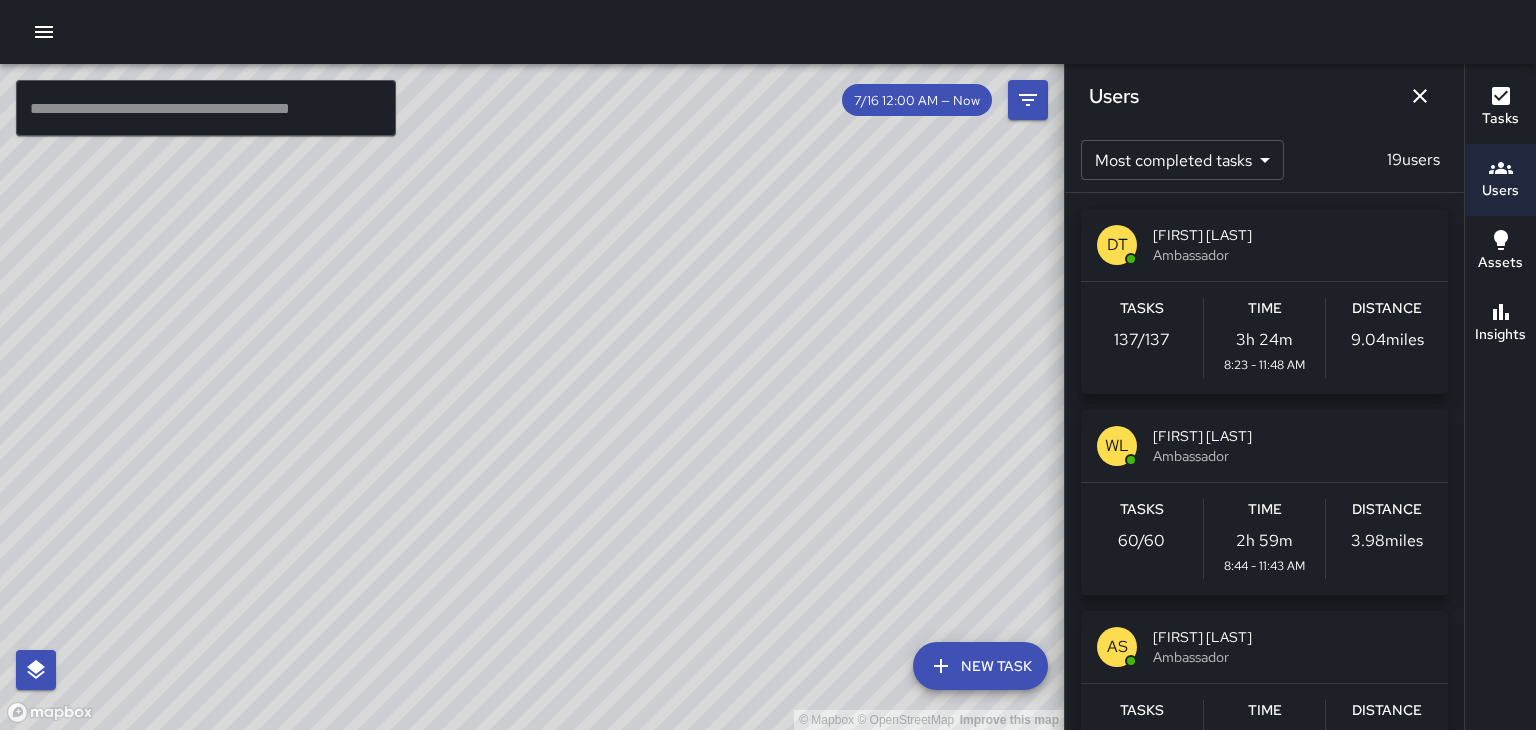 click on "William Littlejohn" at bounding box center [1292, 436] 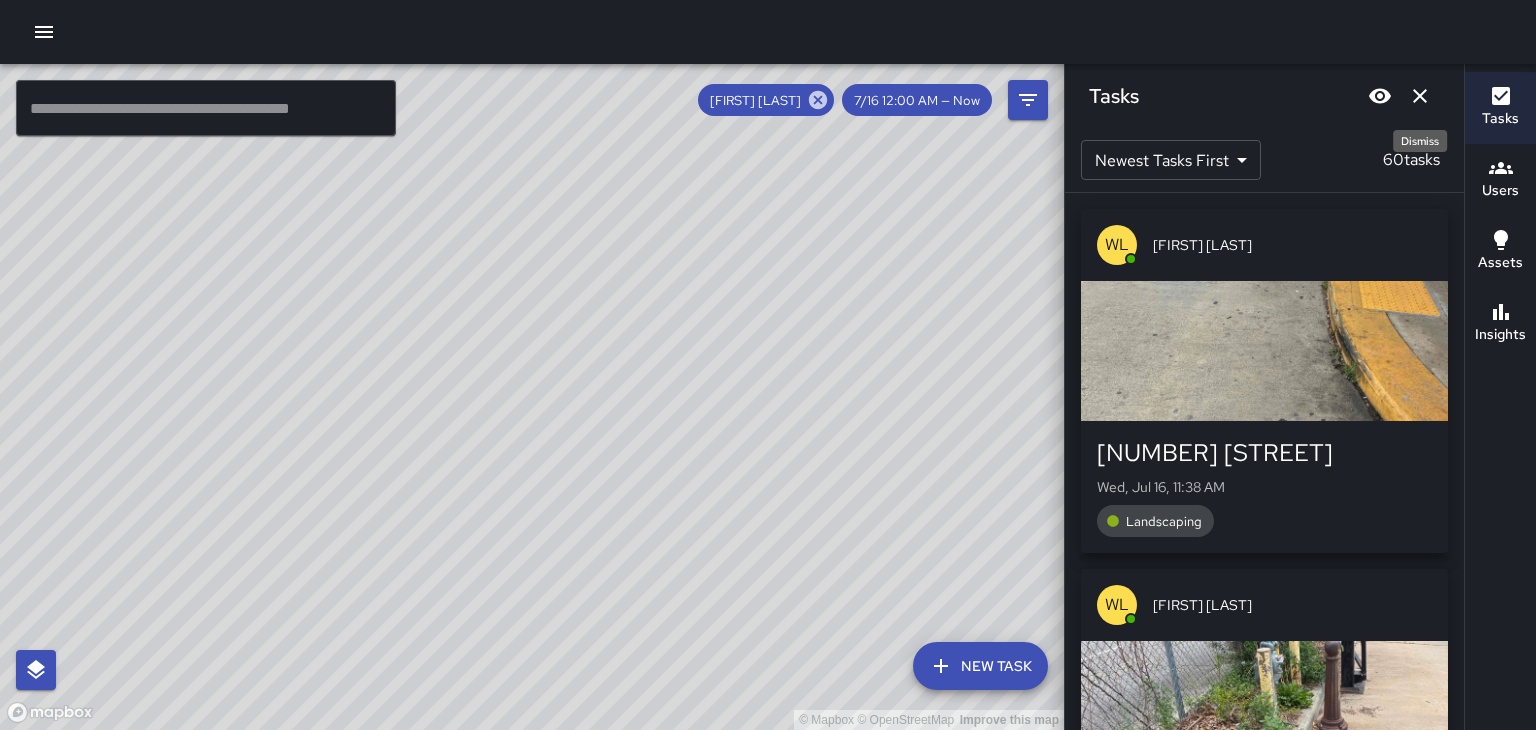 click 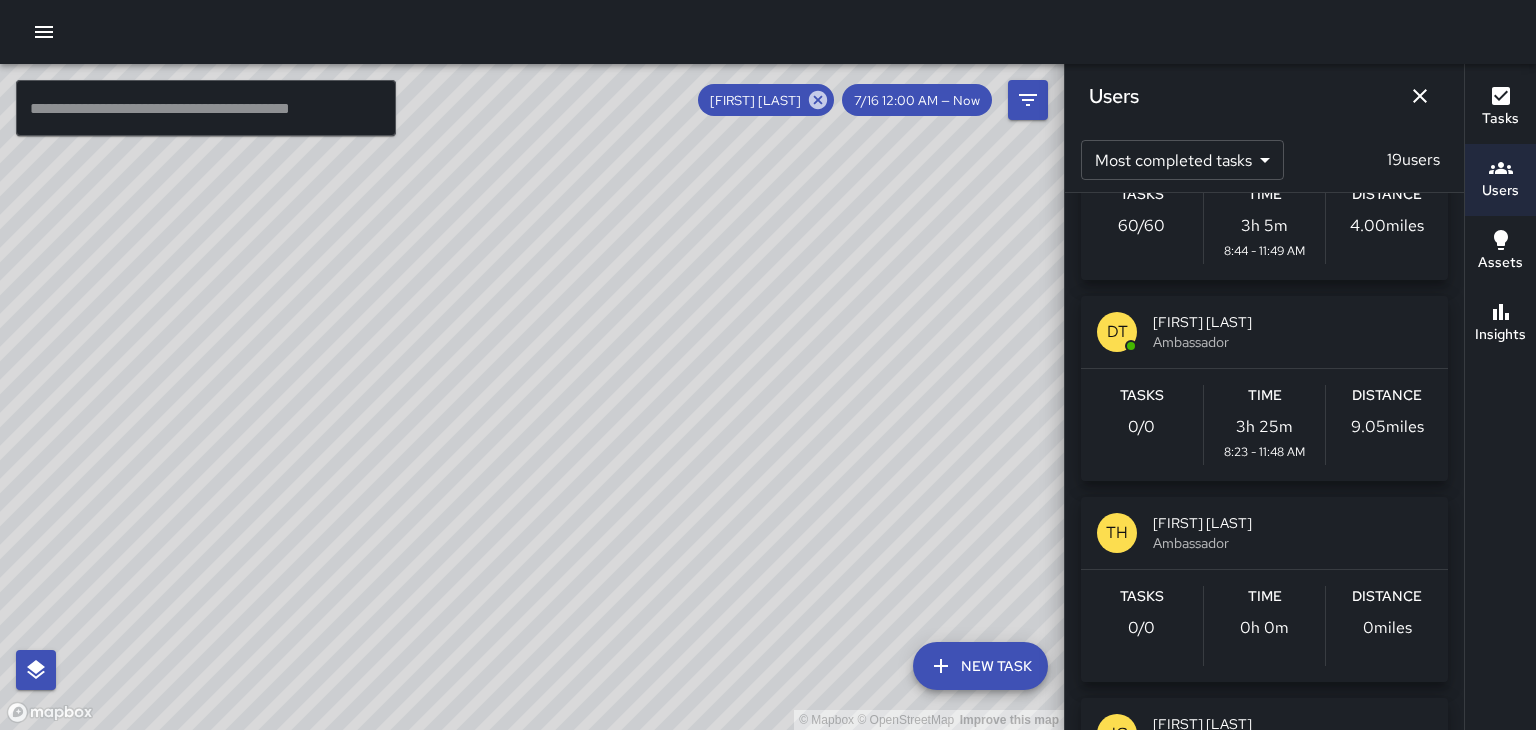 scroll, scrollTop: 122, scrollLeft: 0, axis: vertical 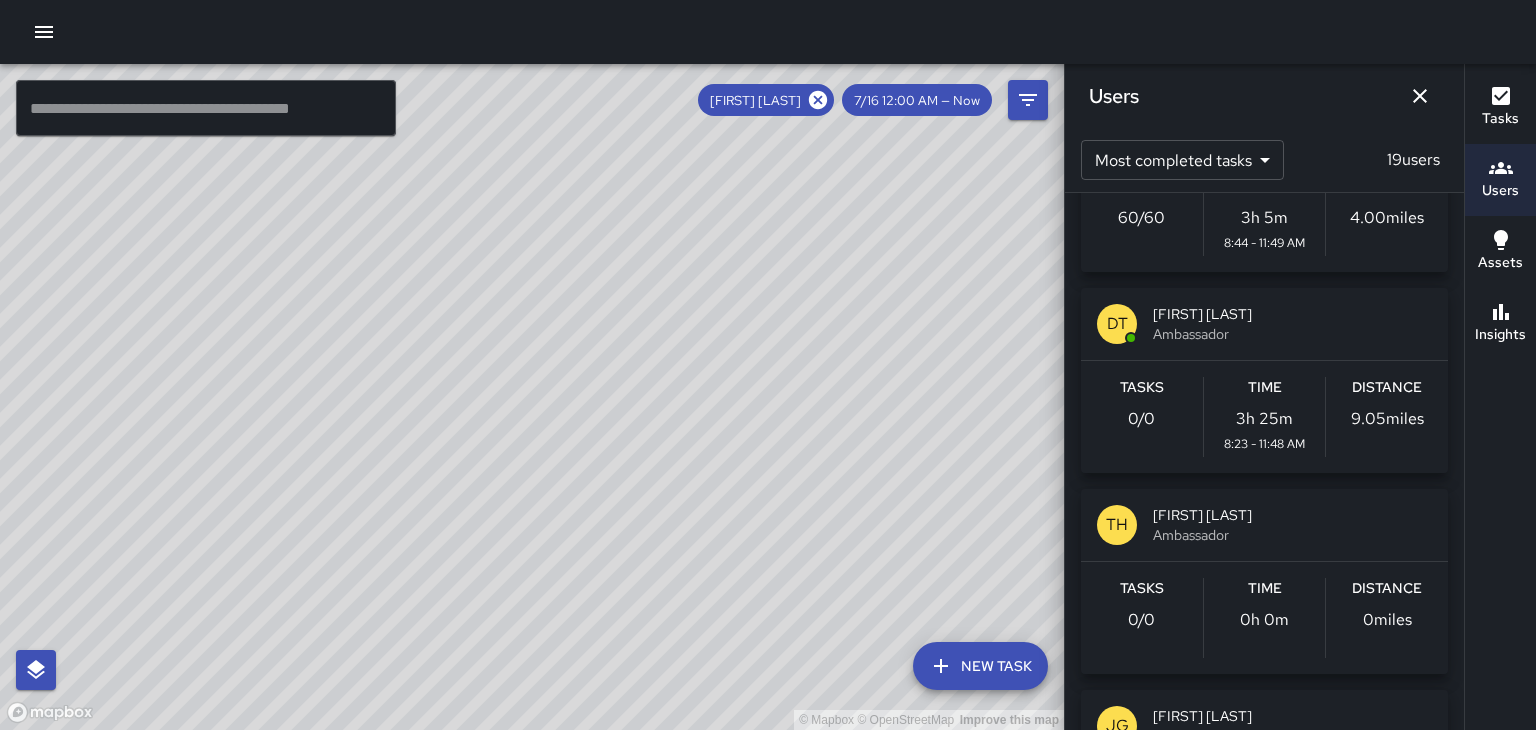 click 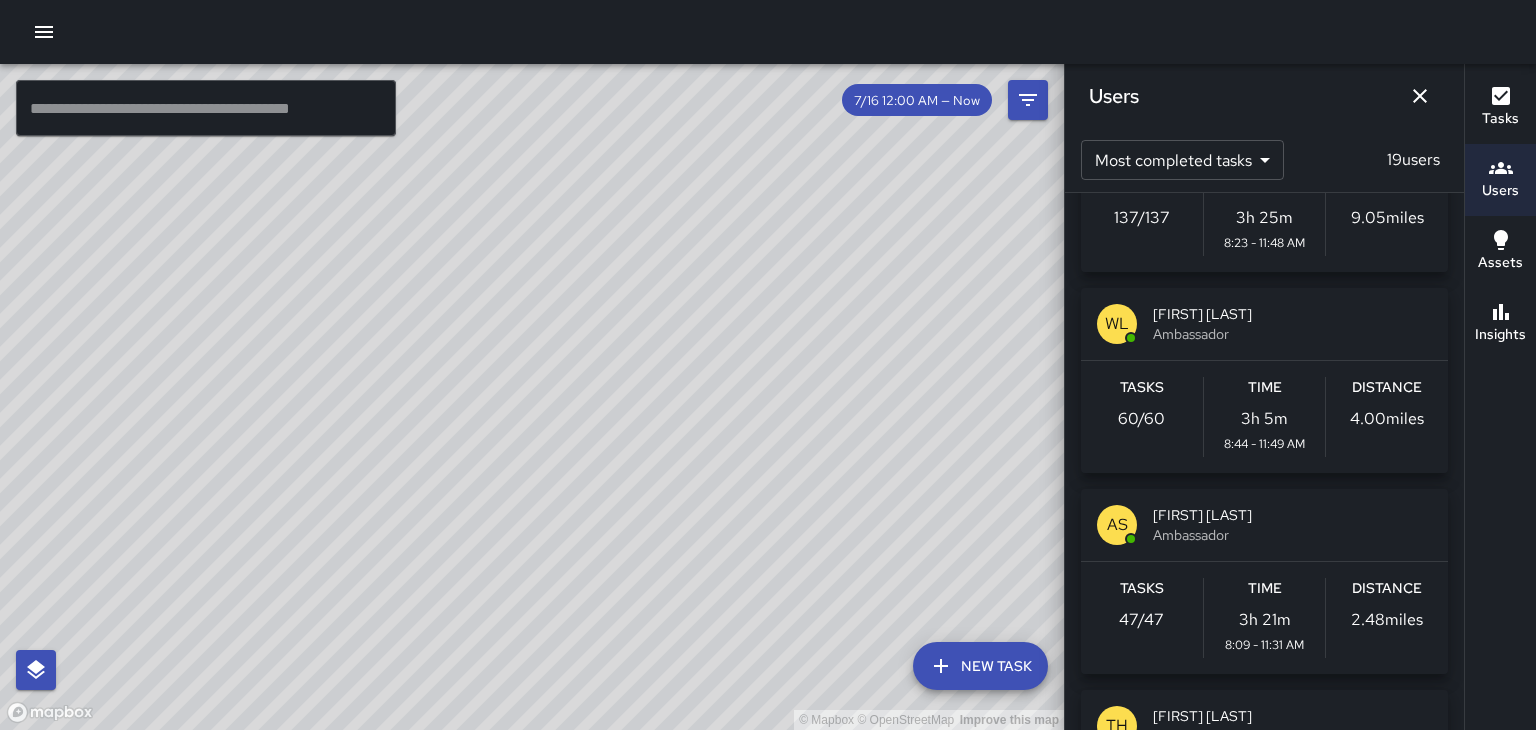 click on "ALIAS SIEGLER" at bounding box center (1292, 515) 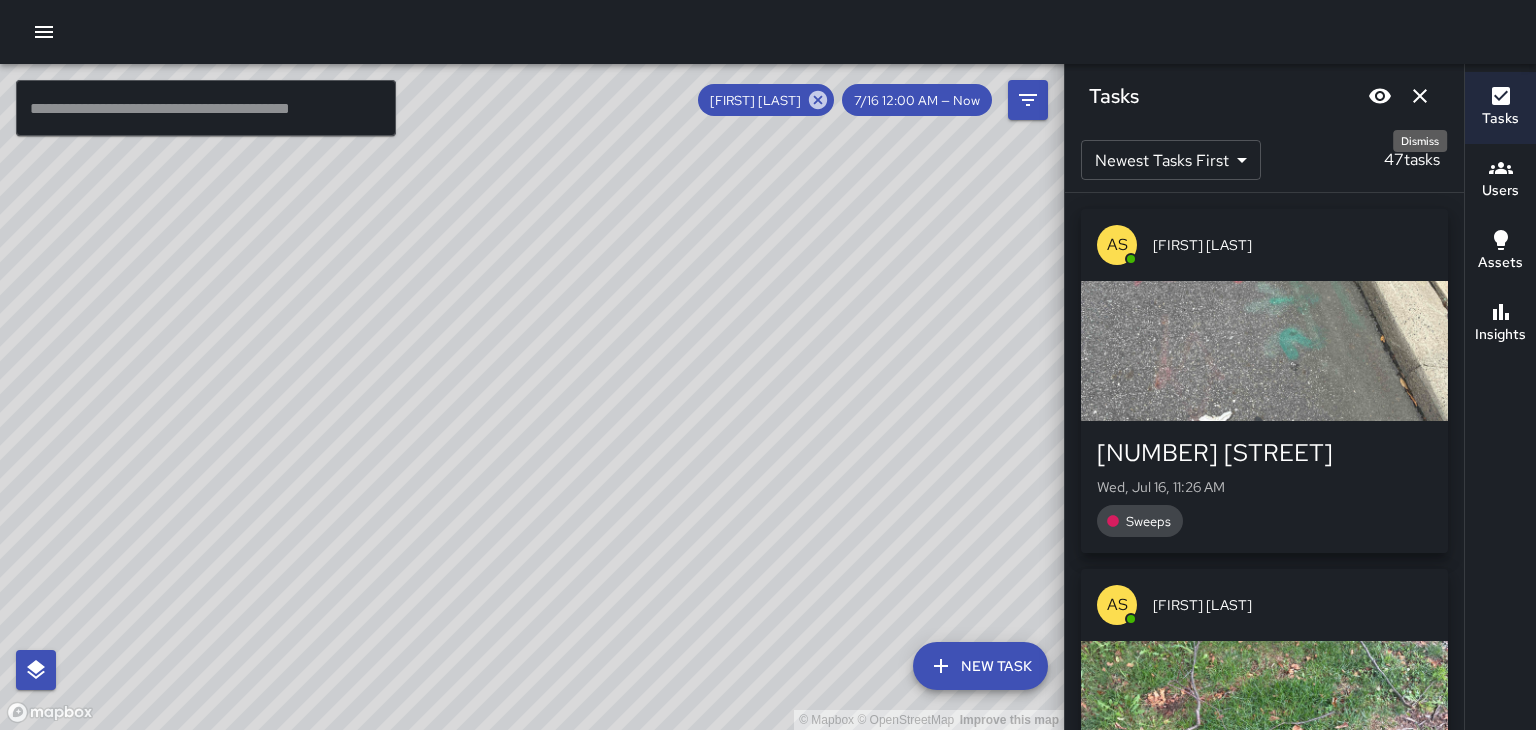 click 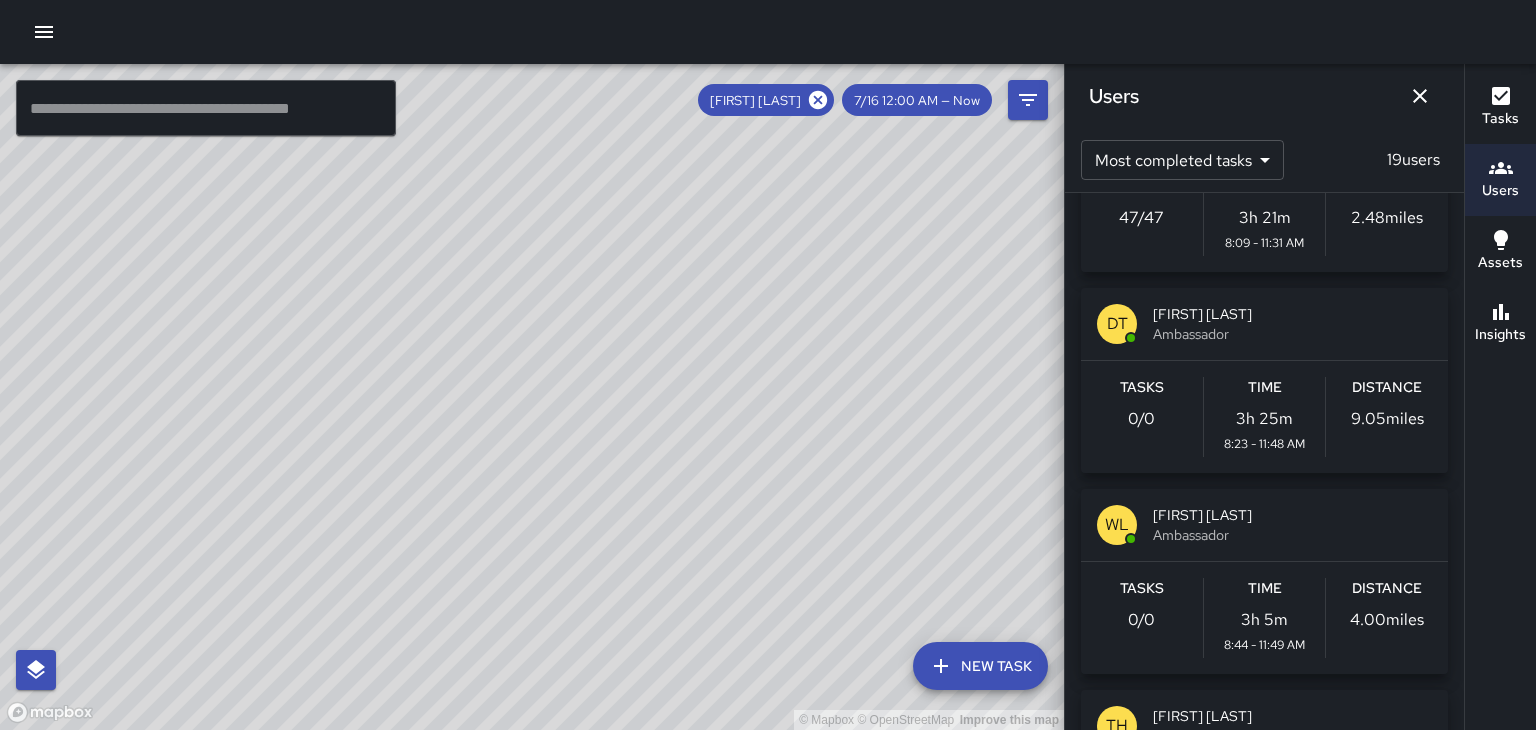 click 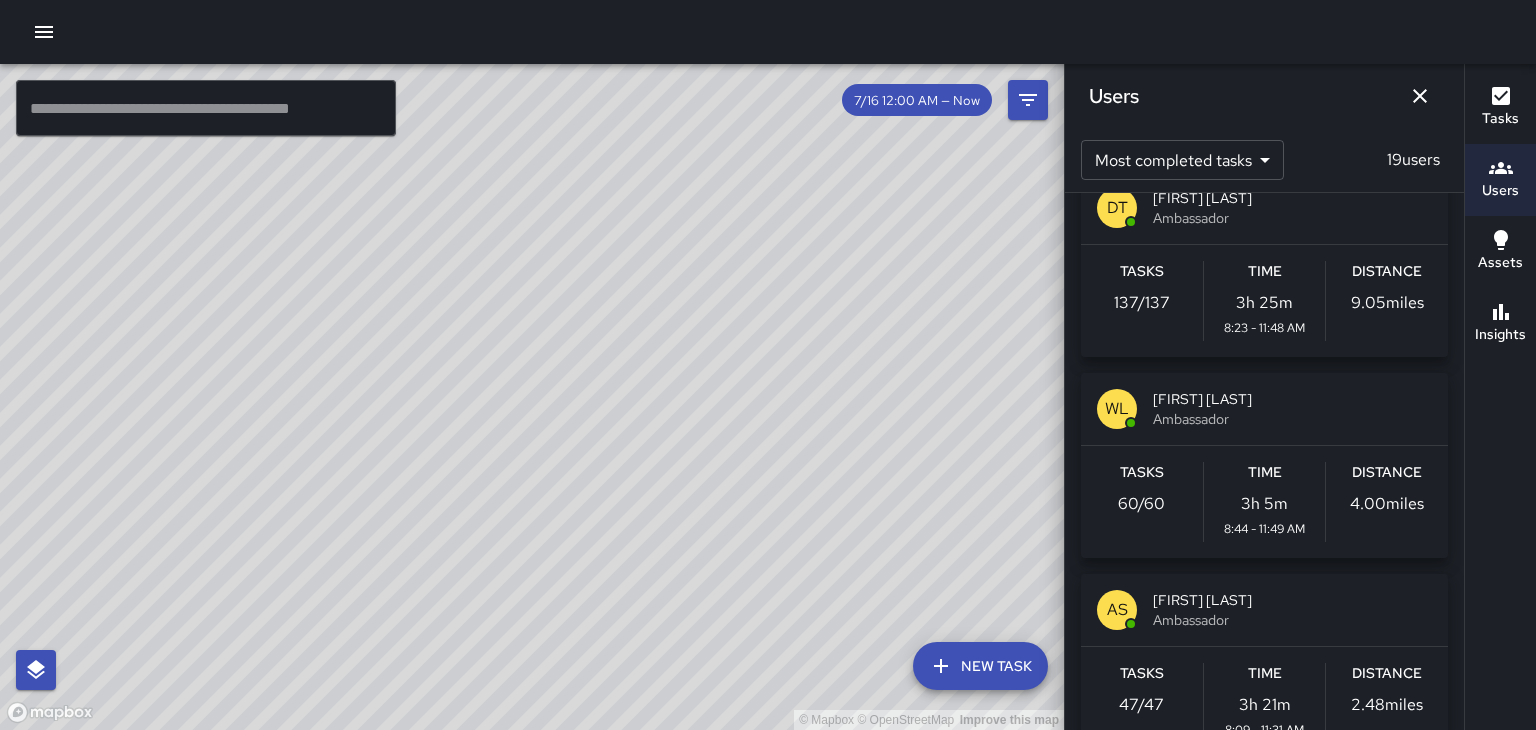 scroll, scrollTop: 0, scrollLeft: 0, axis: both 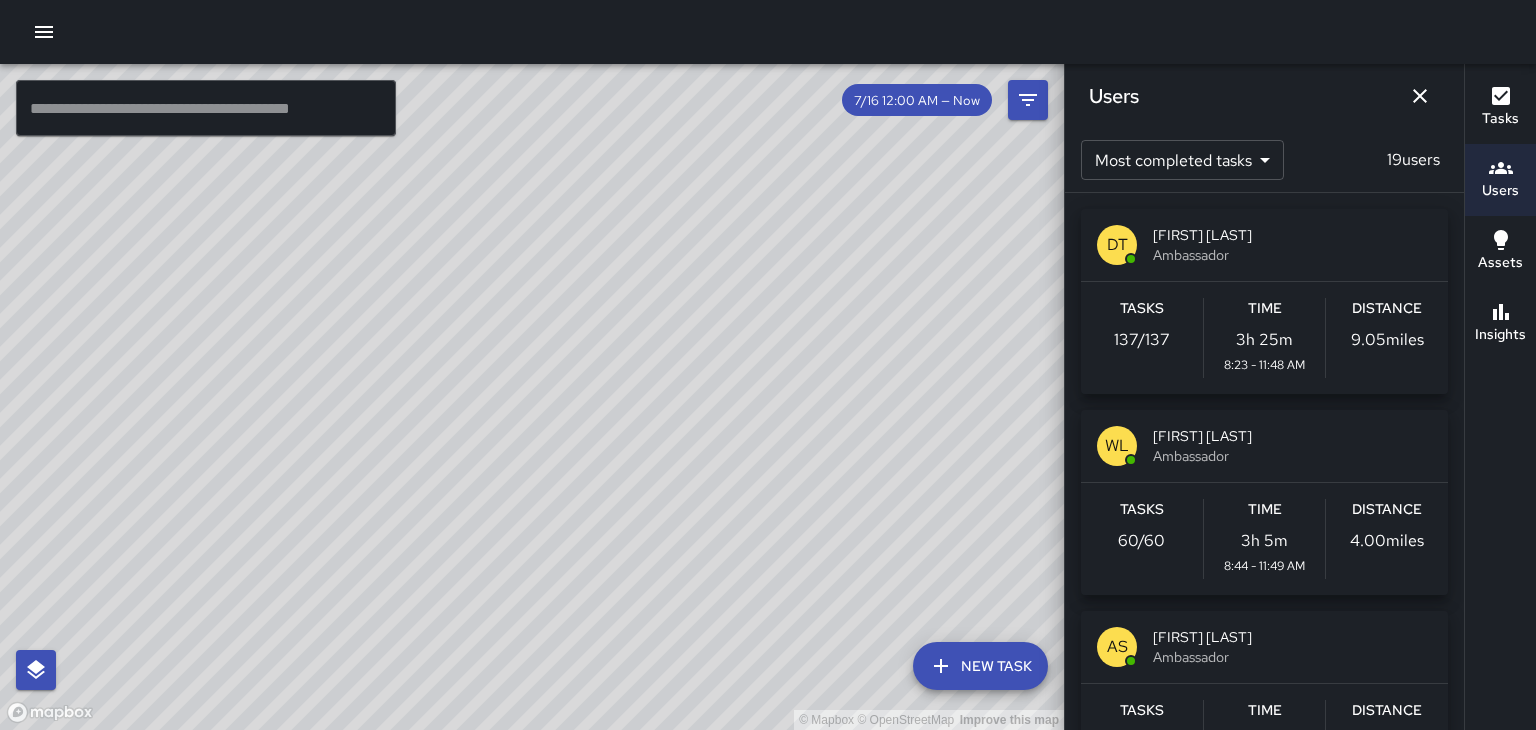 click on "[FIRST] [LAST]" at bounding box center (1292, 235) 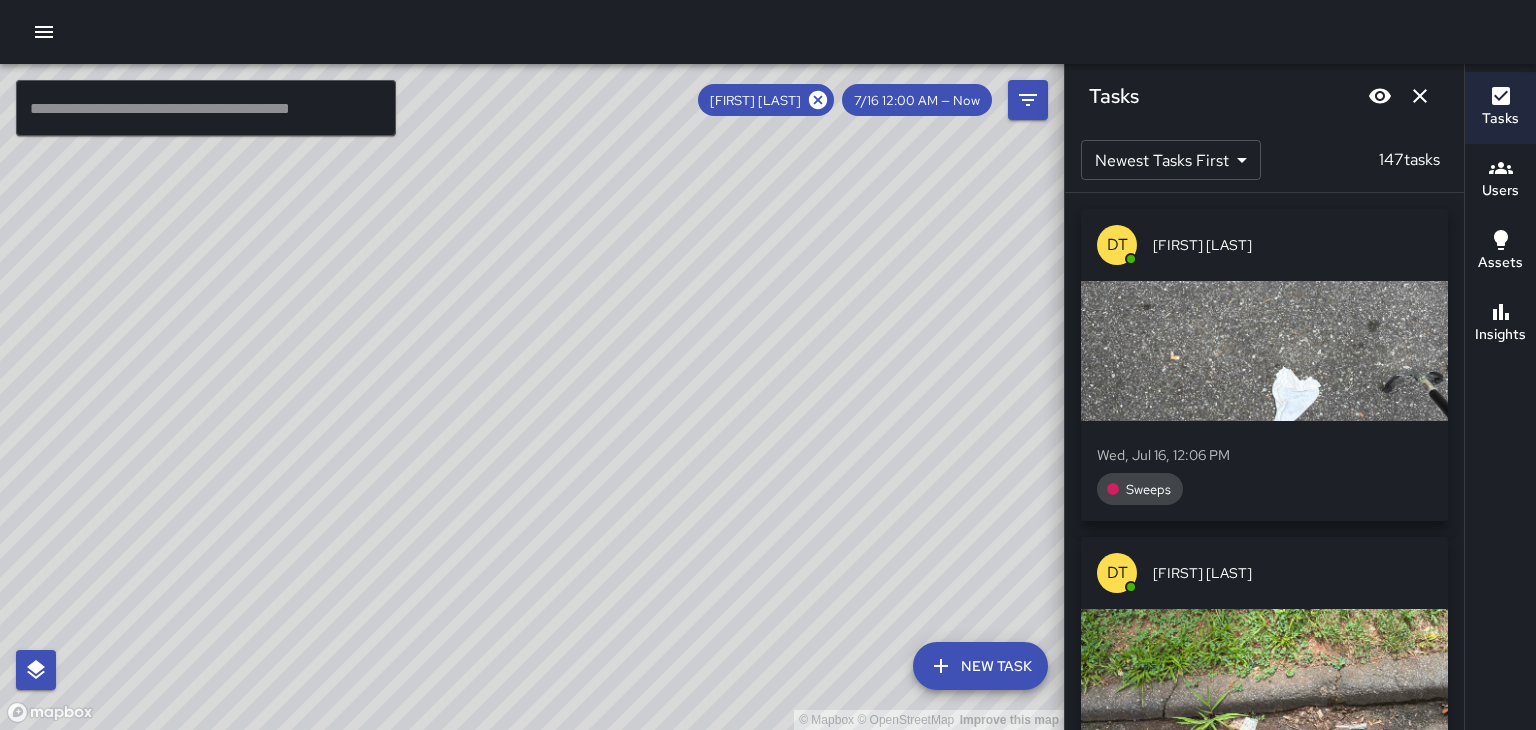 click 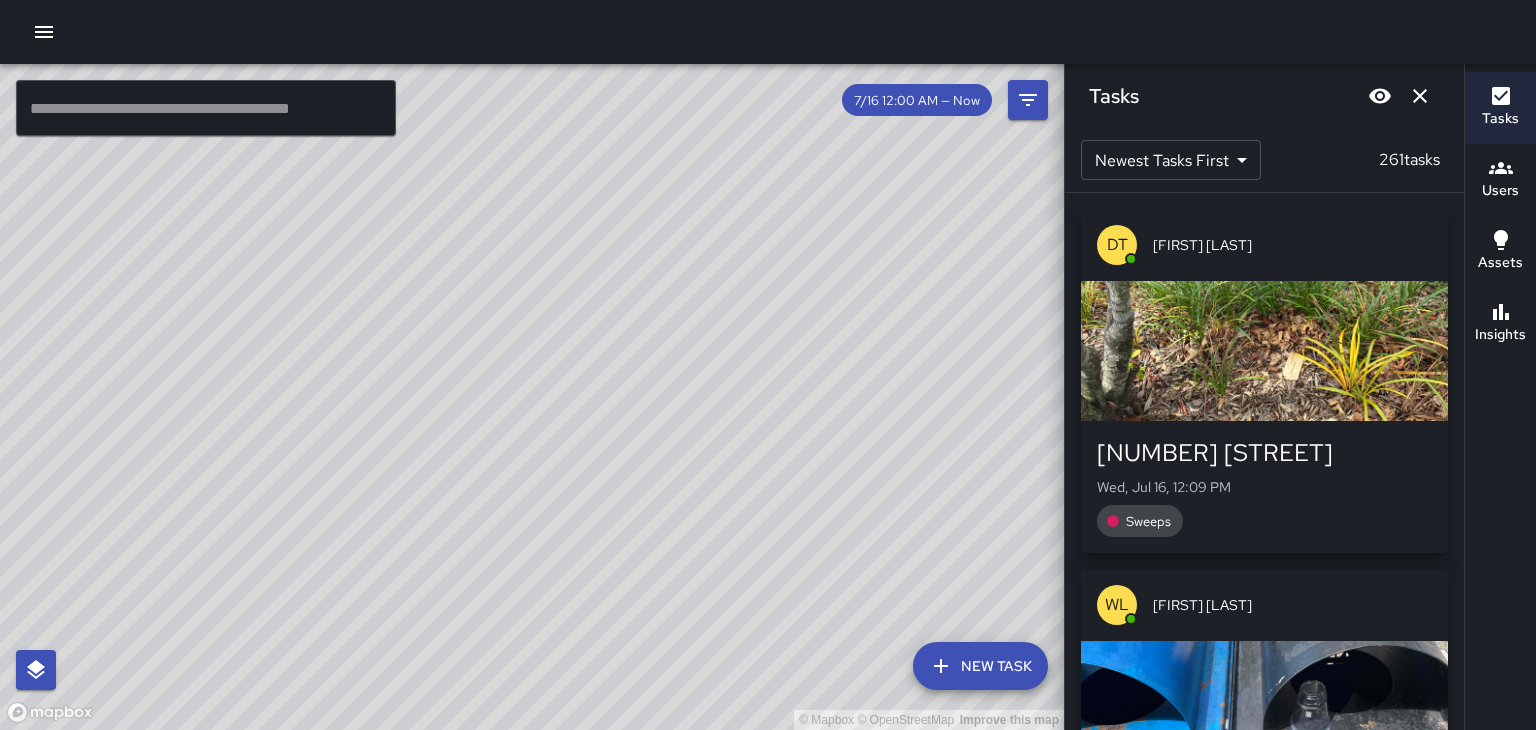 drag, startPoint x: 876, startPoint y: 487, endPoint x: 850, endPoint y: 367, distance: 122.78436 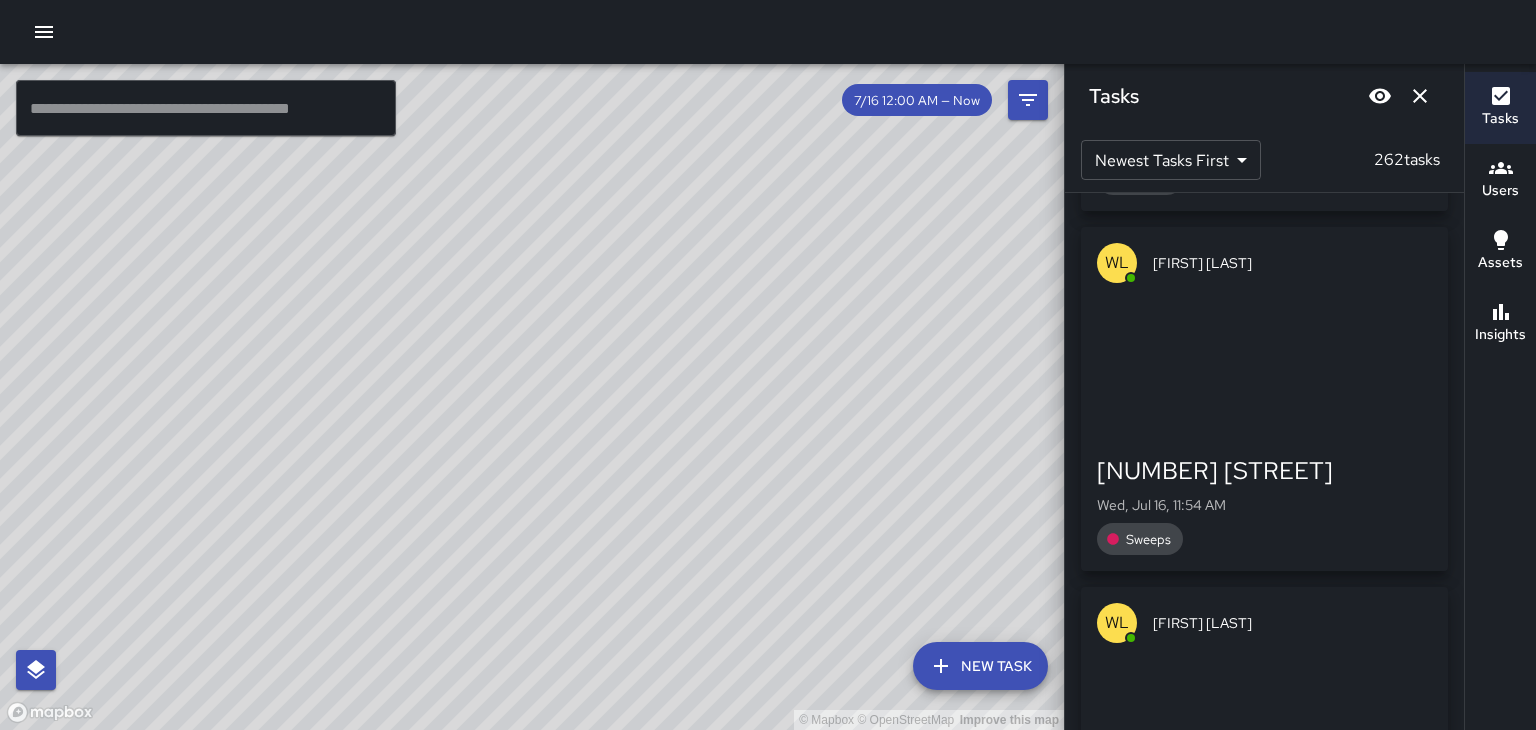 scroll, scrollTop: 5250, scrollLeft: 0, axis: vertical 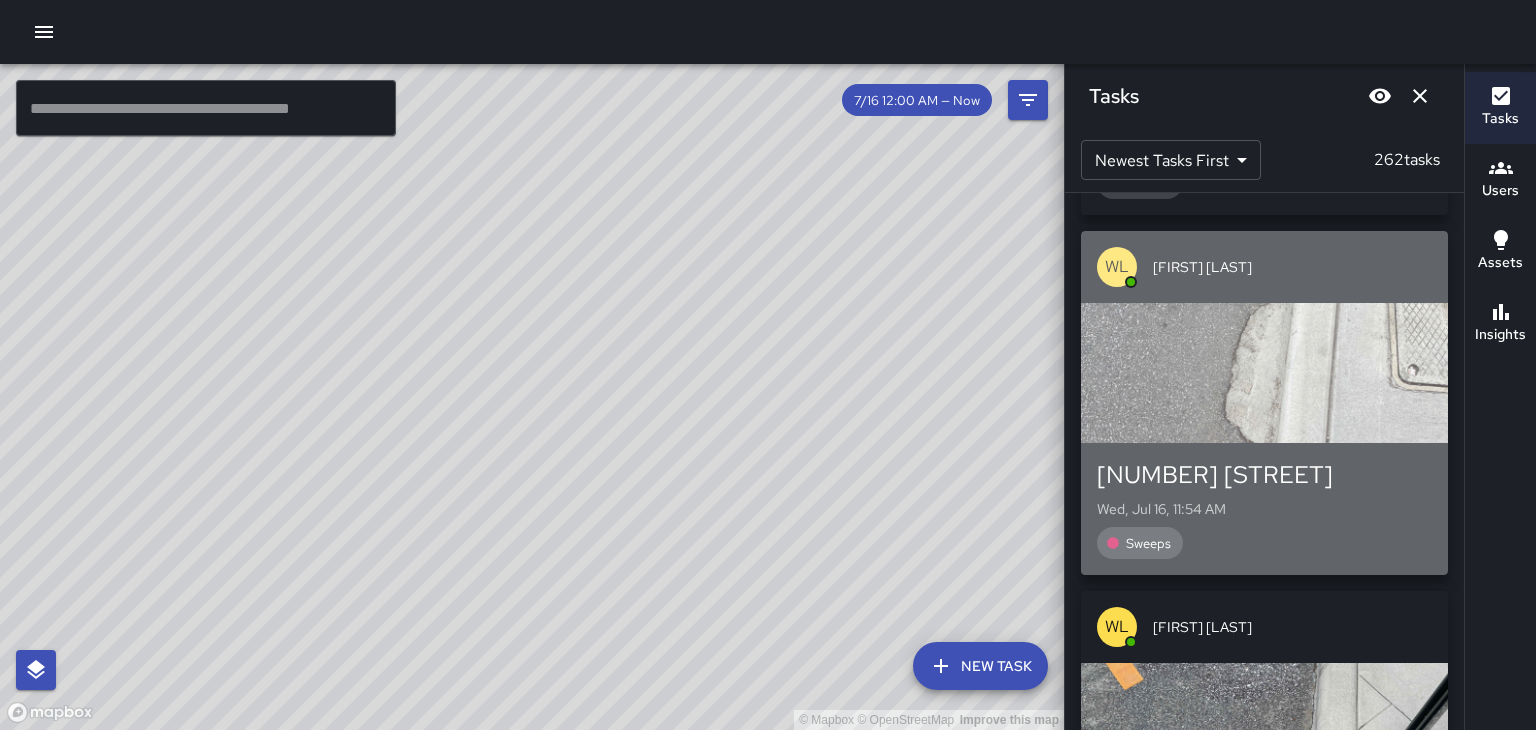 click at bounding box center [1264, 373] 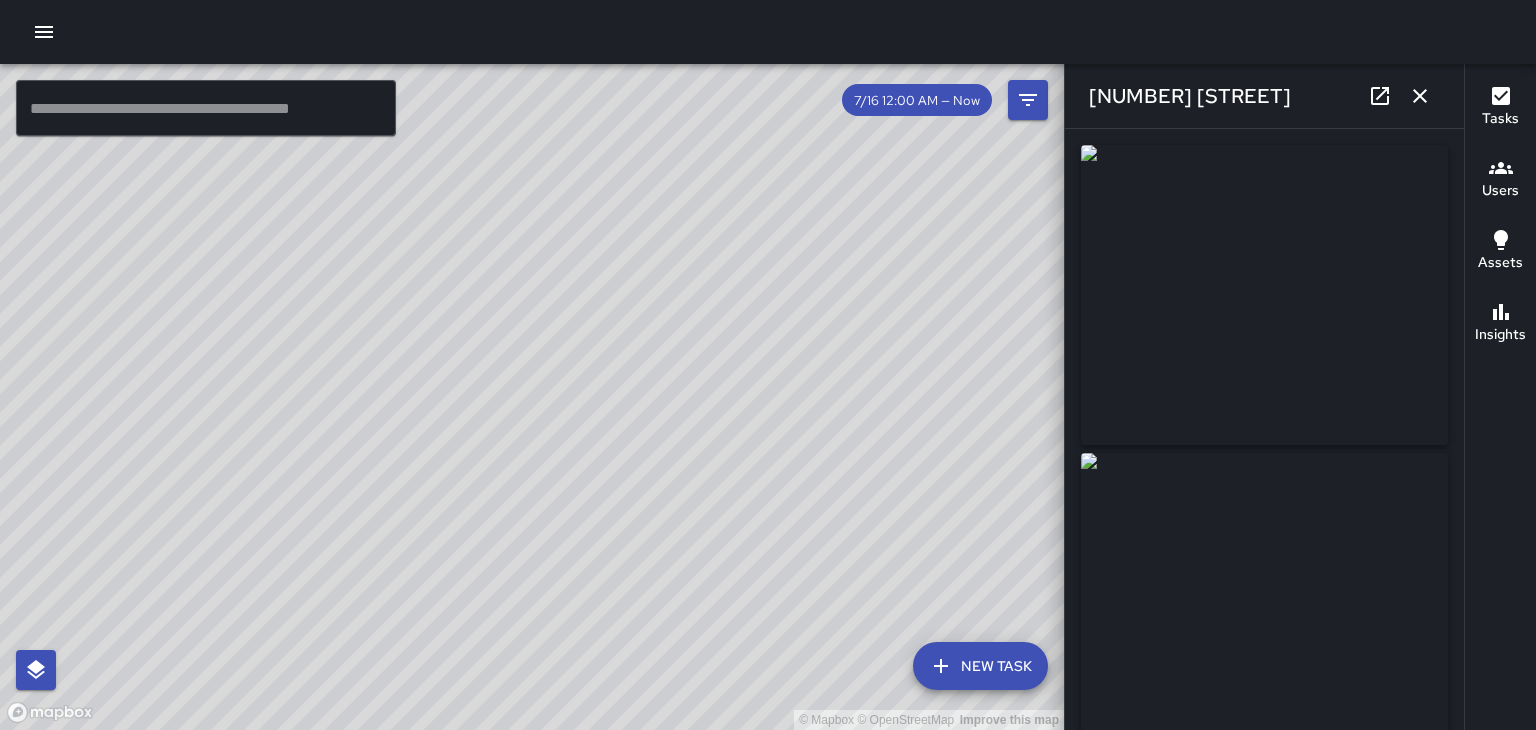 type on "**********" 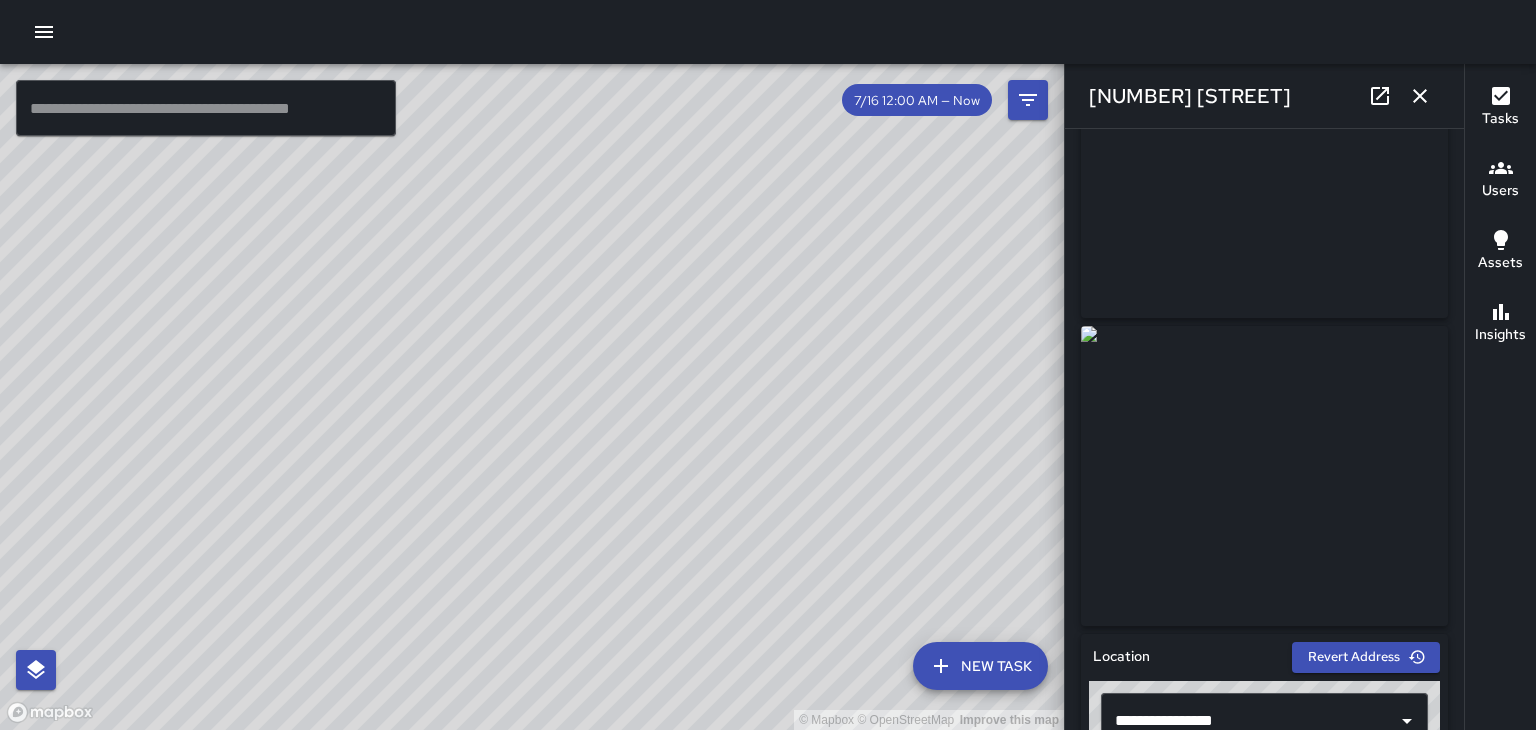 scroll, scrollTop: 143, scrollLeft: 0, axis: vertical 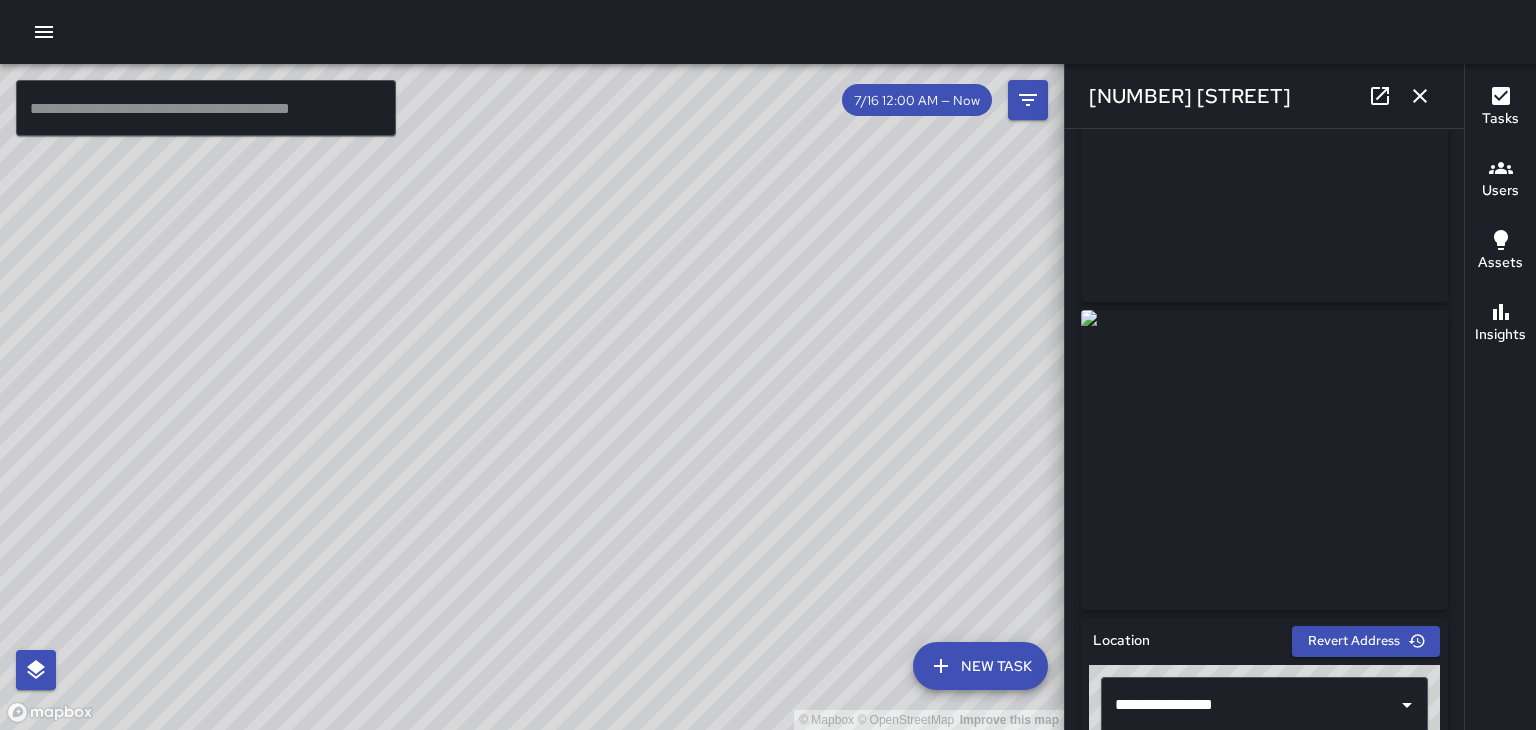 click 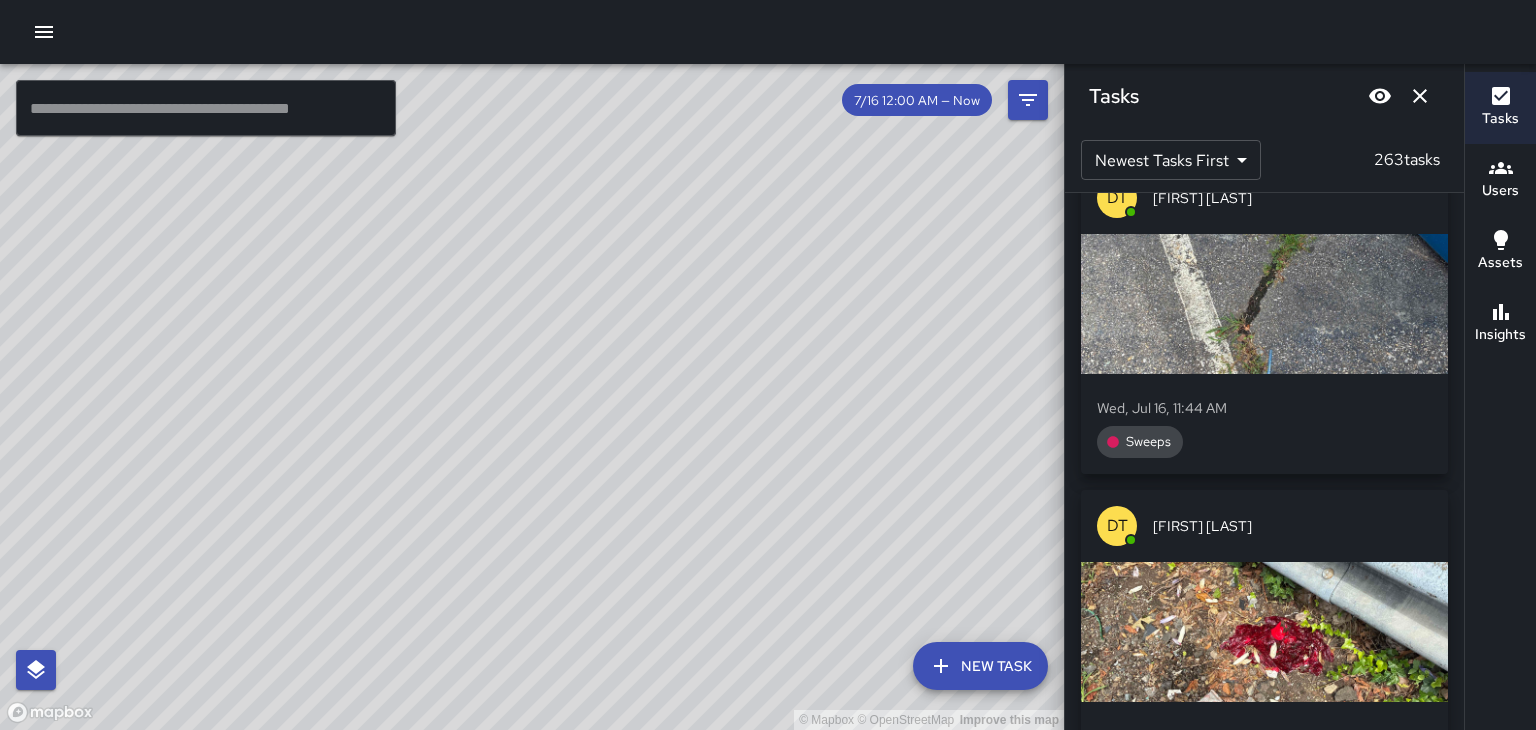 scroll, scrollTop: 8204, scrollLeft: 0, axis: vertical 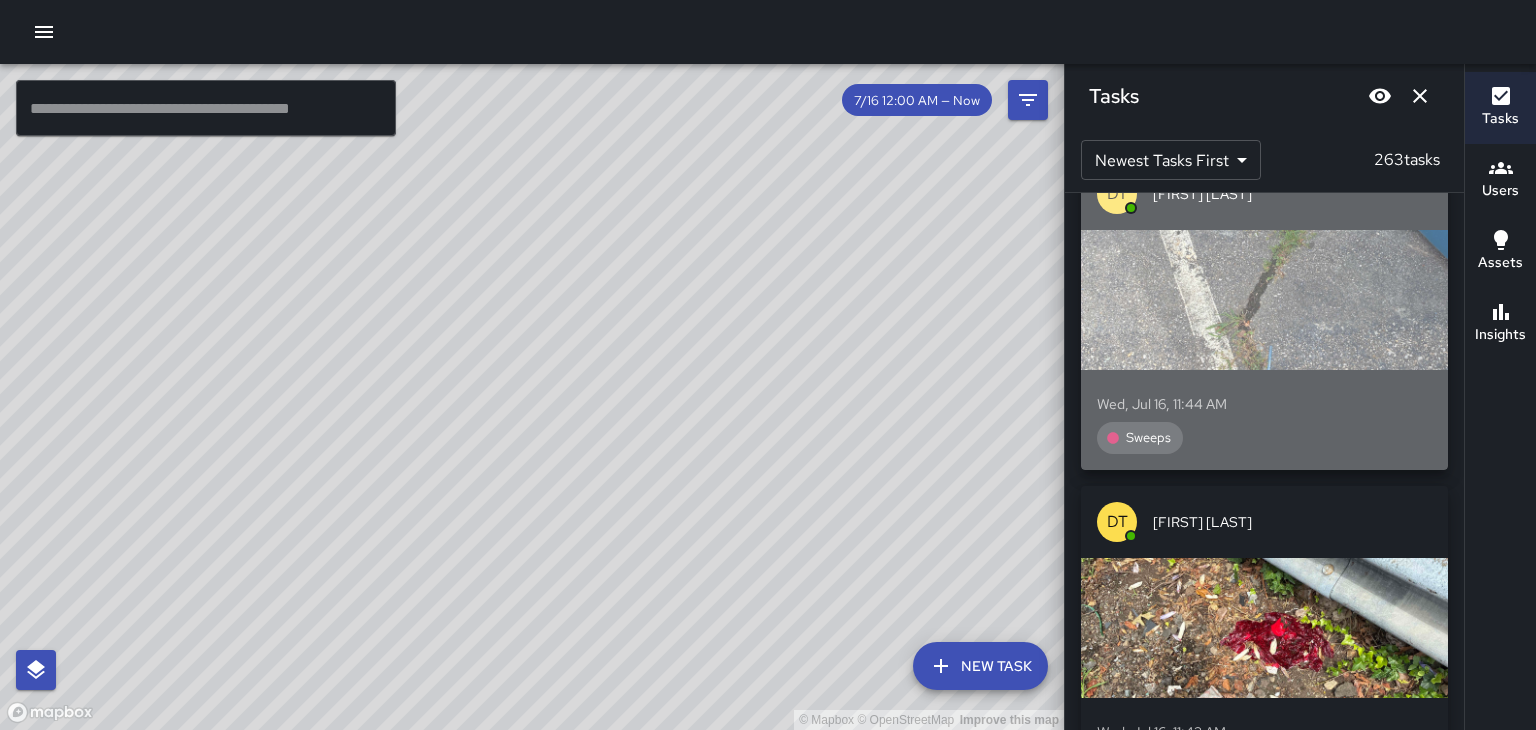 click at bounding box center [1264, 300] 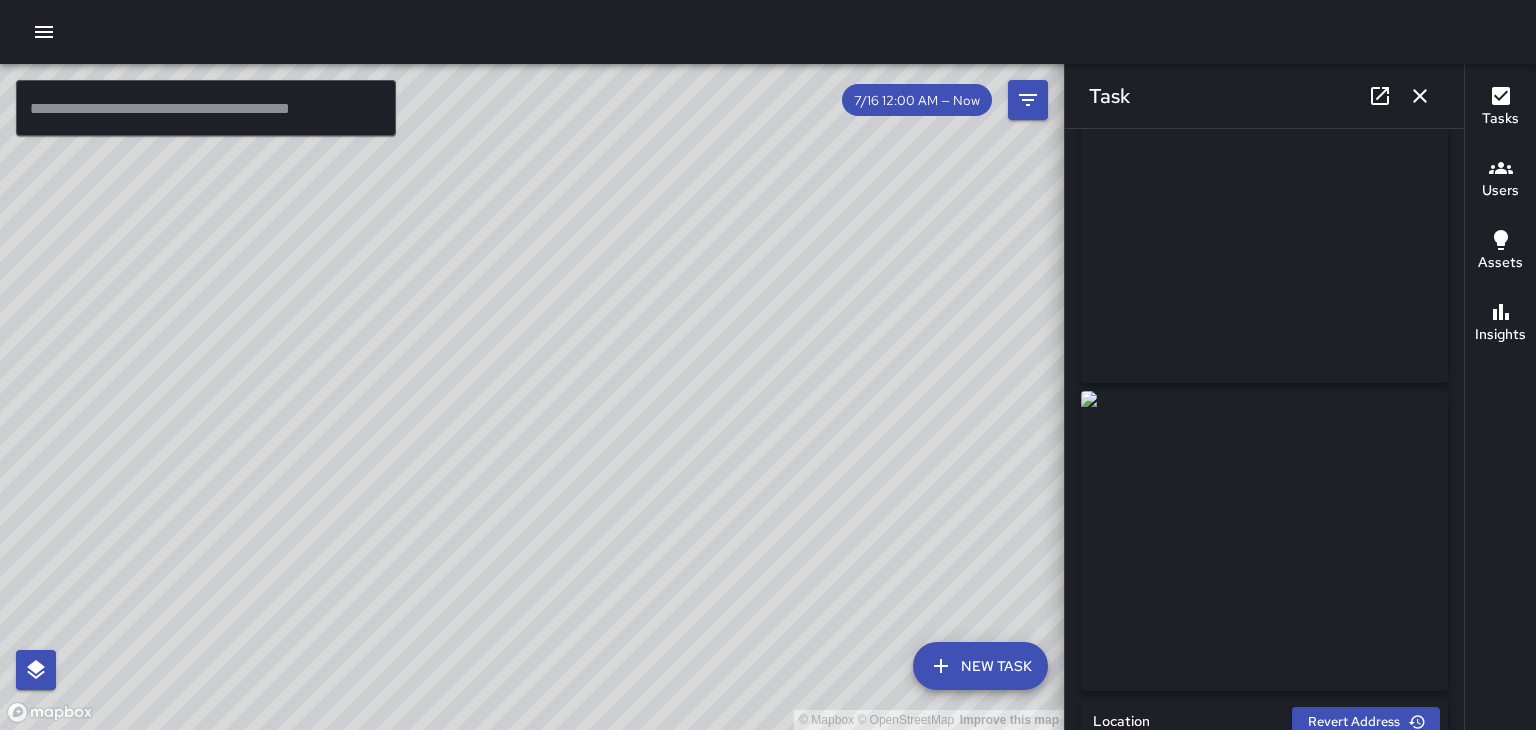 scroll, scrollTop: 71, scrollLeft: 0, axis: vertical 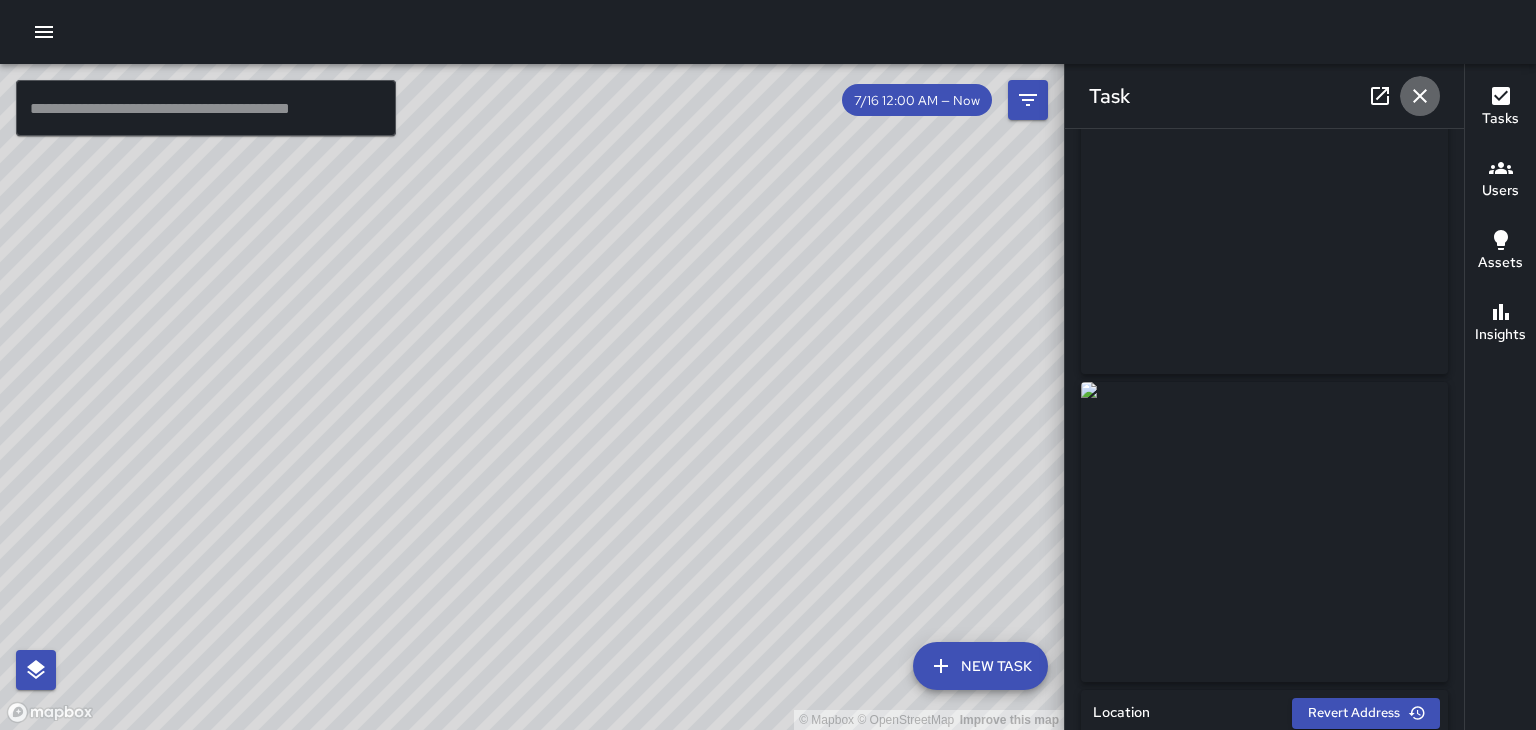 click 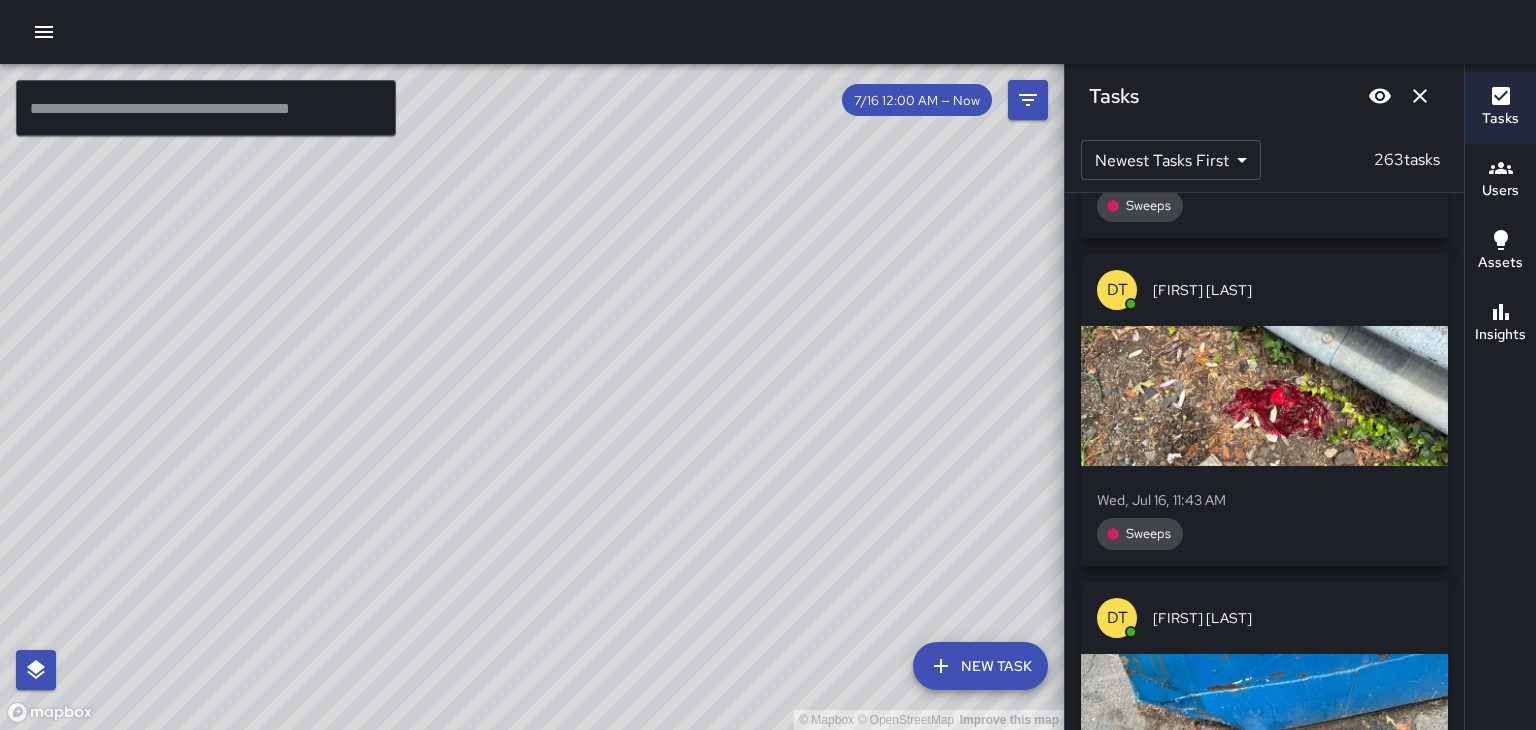 scroll, scrollTop: 8546, scrollLeft: 0, axis: vertical 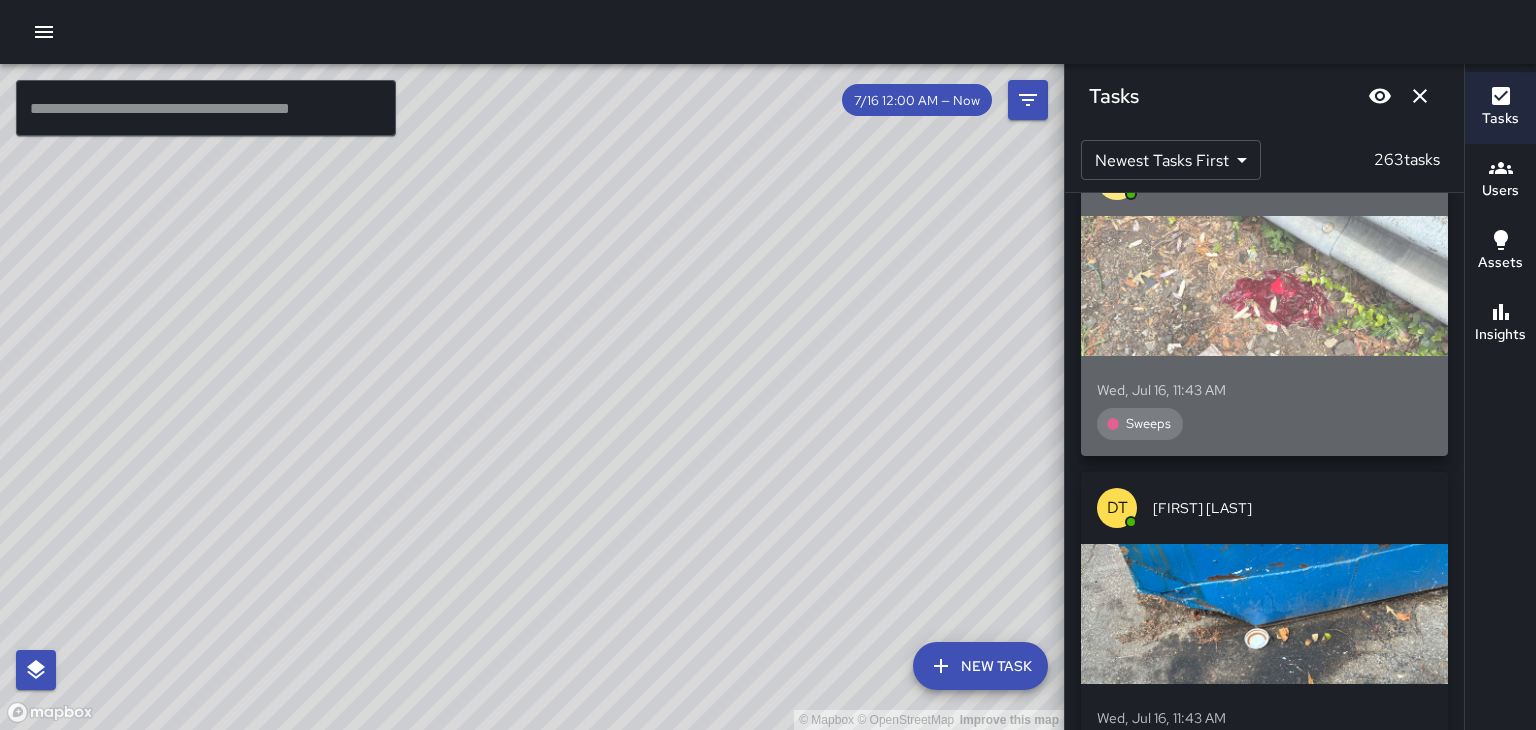click at bounding box center (1264, 286) 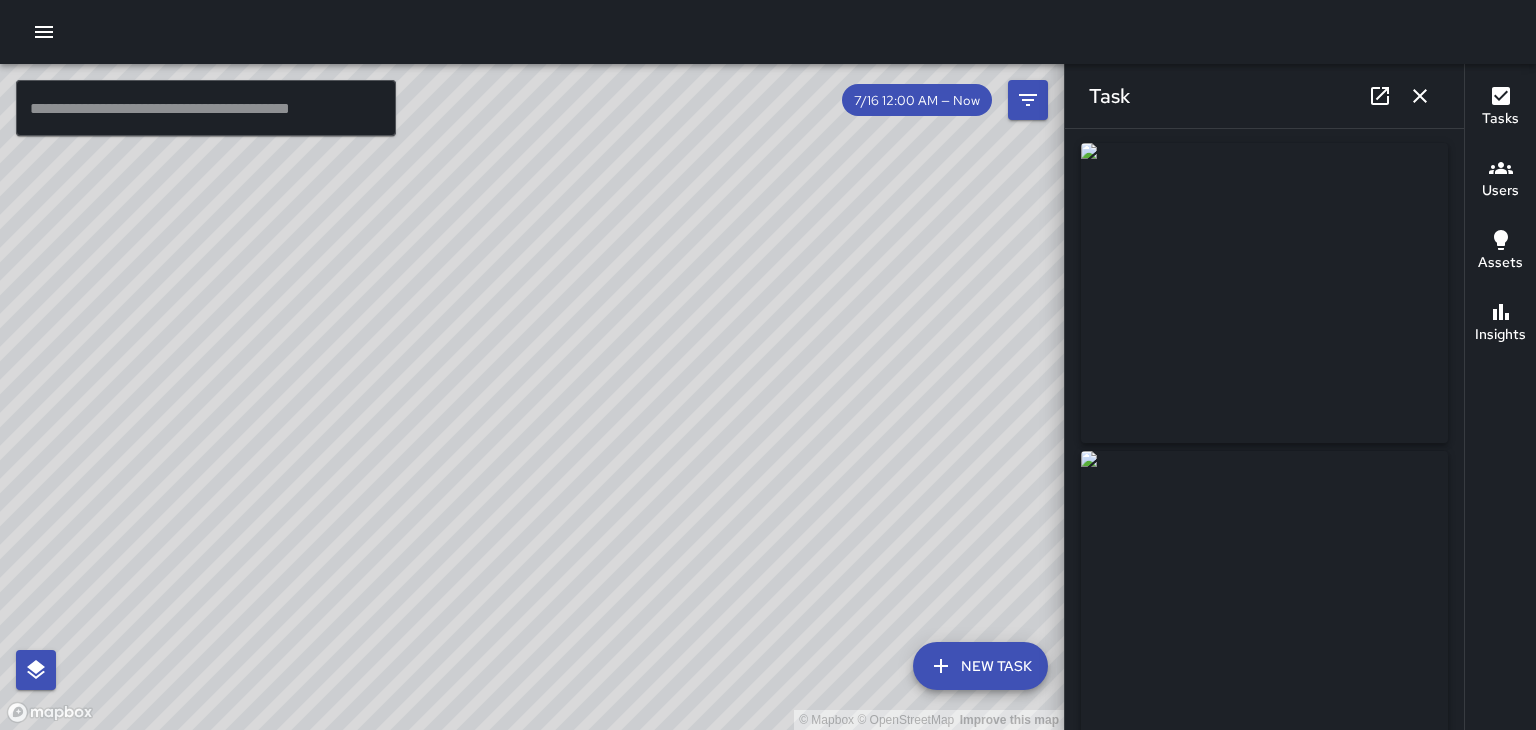 scroll, scrollTop: 0, scrollLeft: 0, axis: both 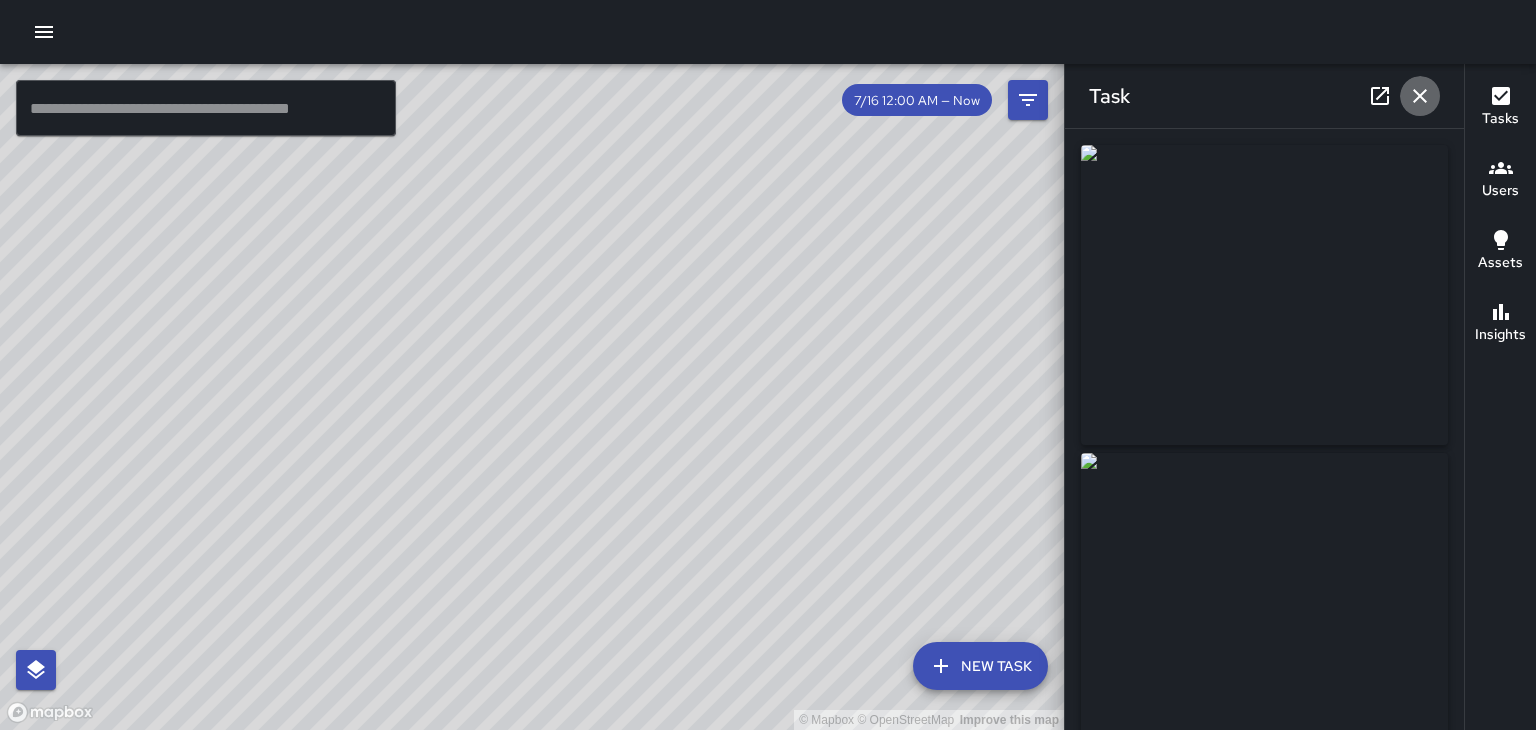 click 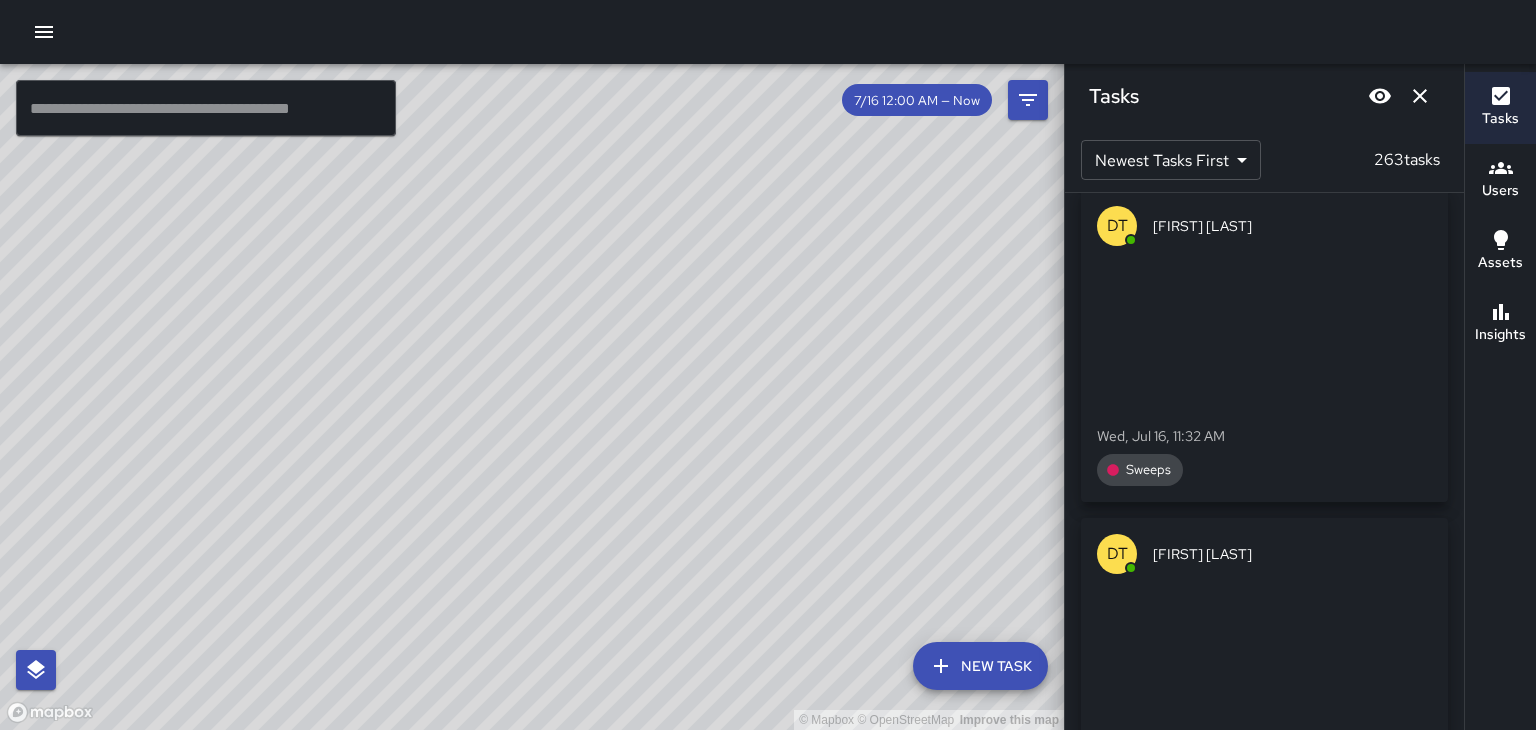 scroll, scrollTop: 10863, scrollLeft: 0, axis: vertical 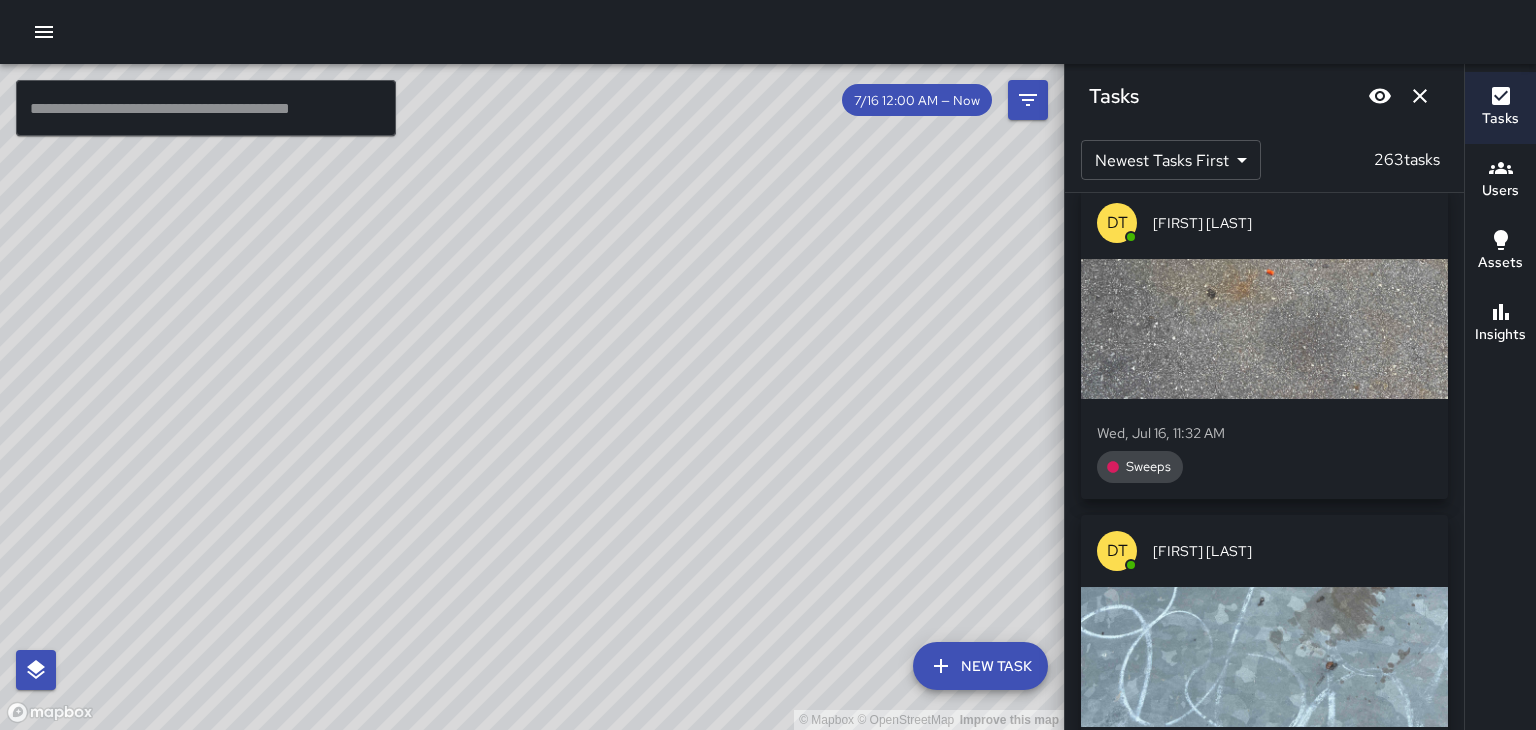 click at bounding box center [1264, 329] 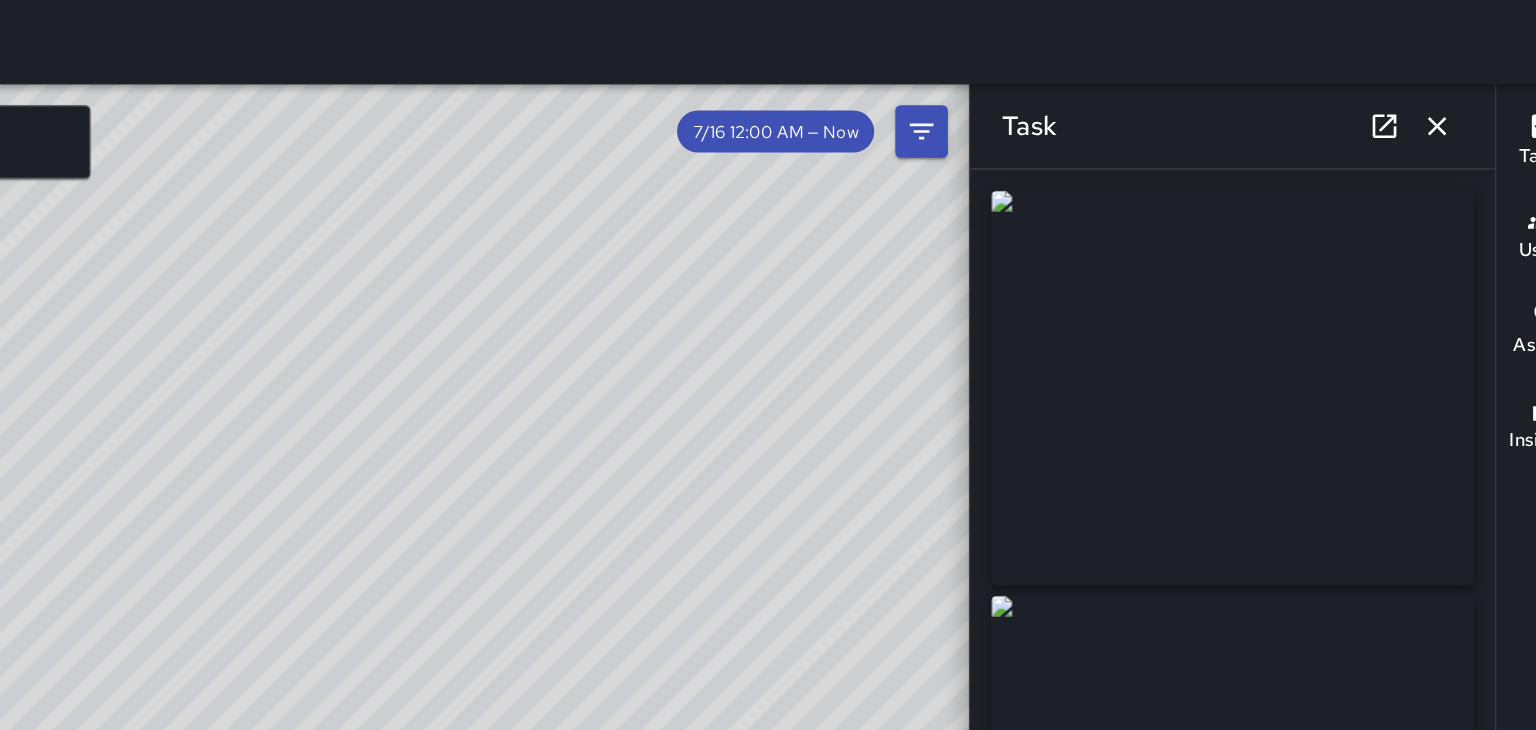 scroll, scrollTop: 3, scrollLeft: 0, axis: vertical 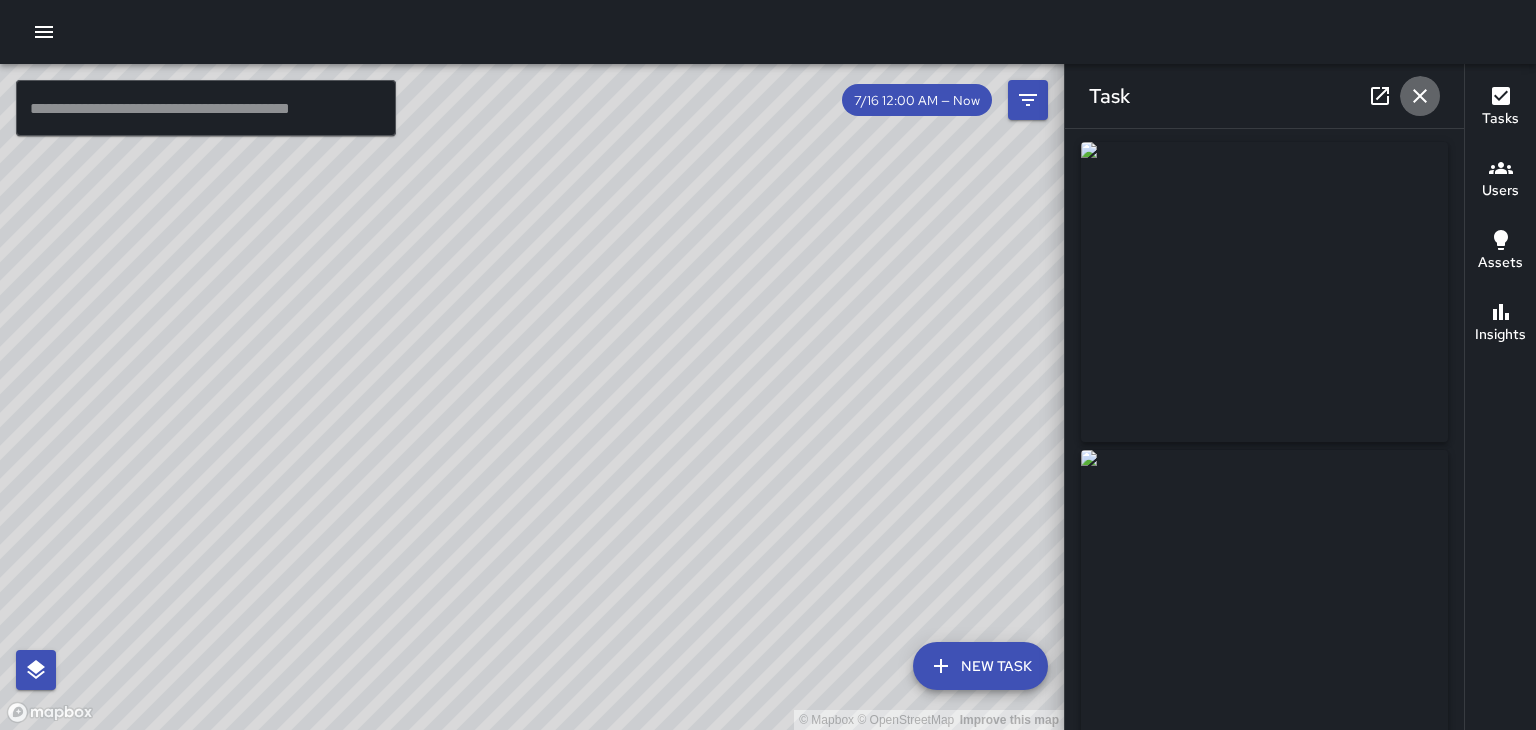 click 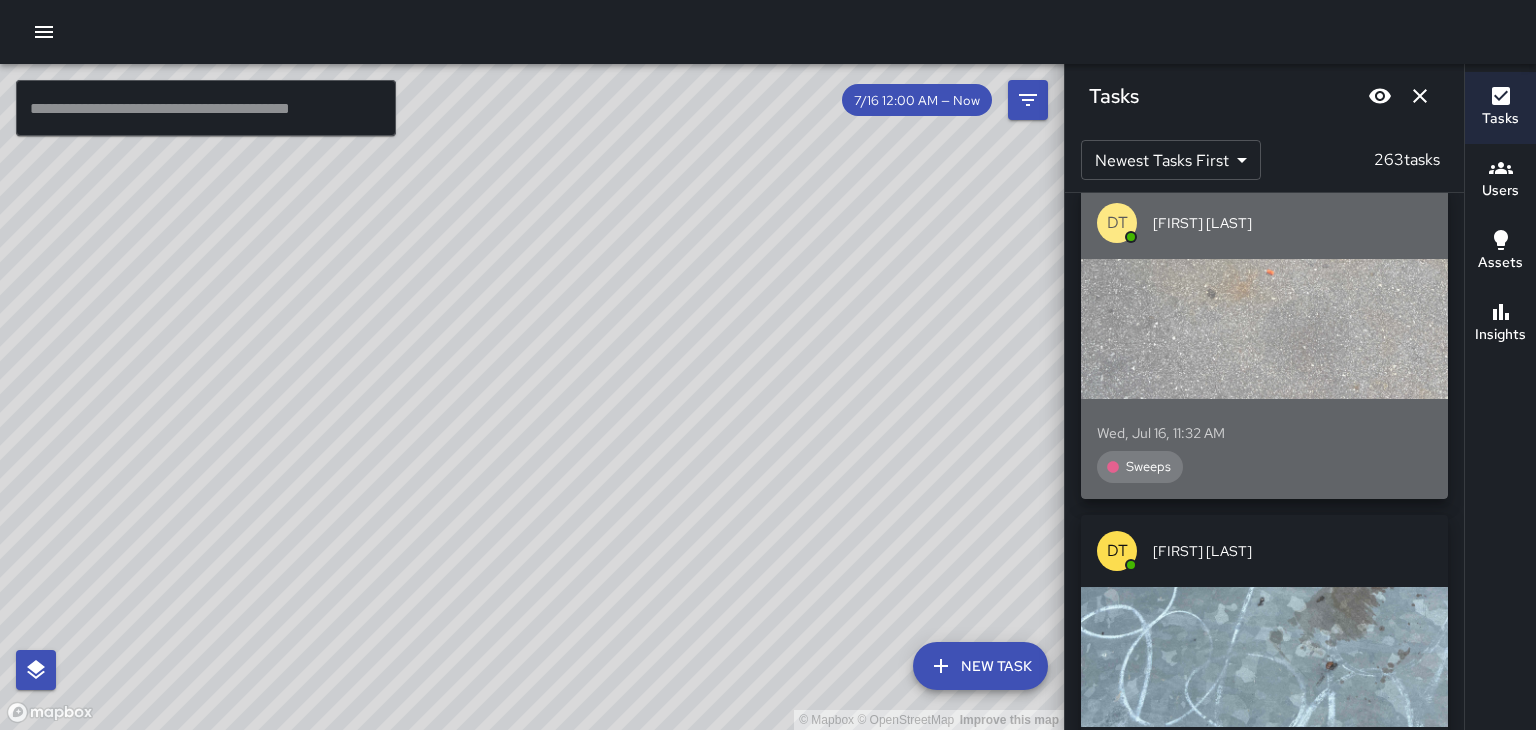 click at bounding box center (1264, 329) 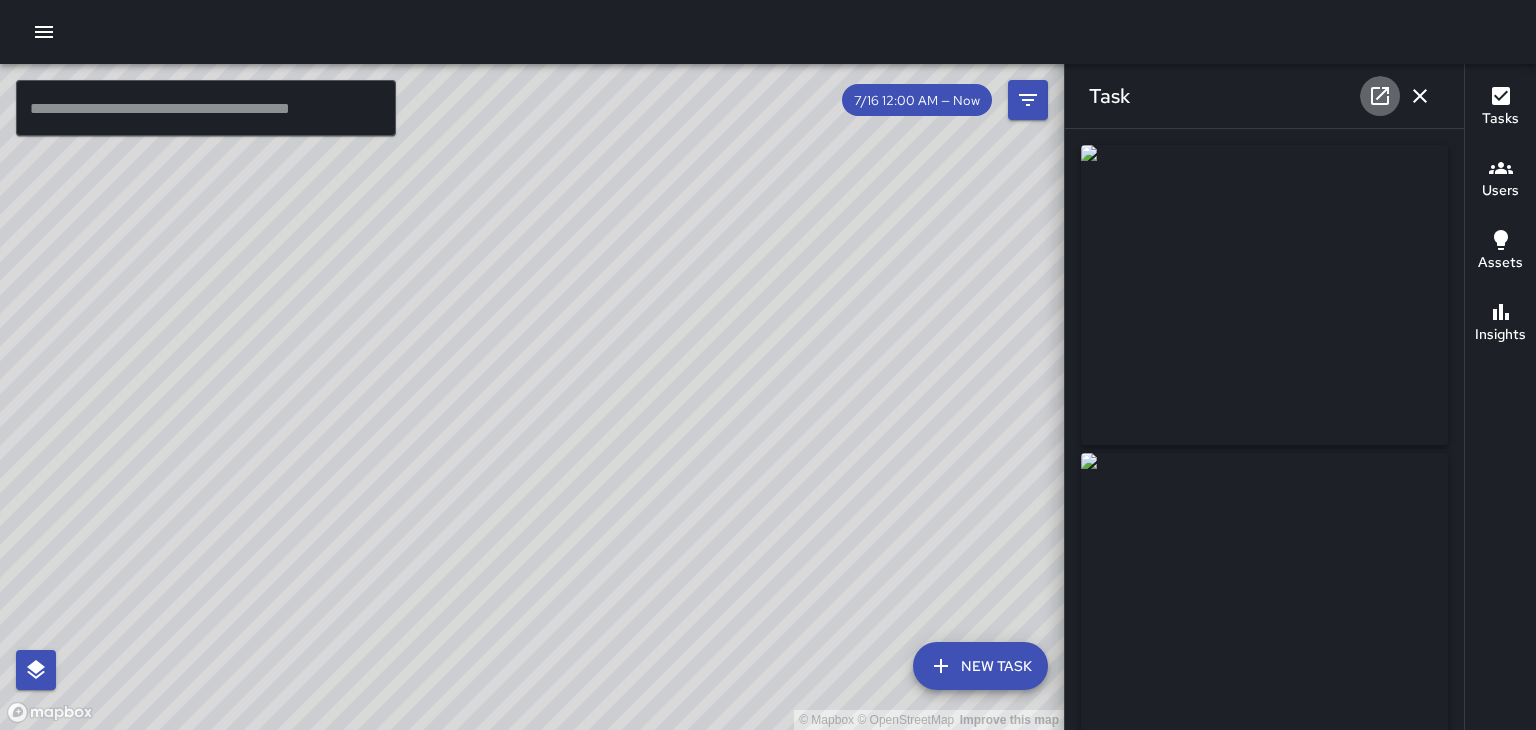 click 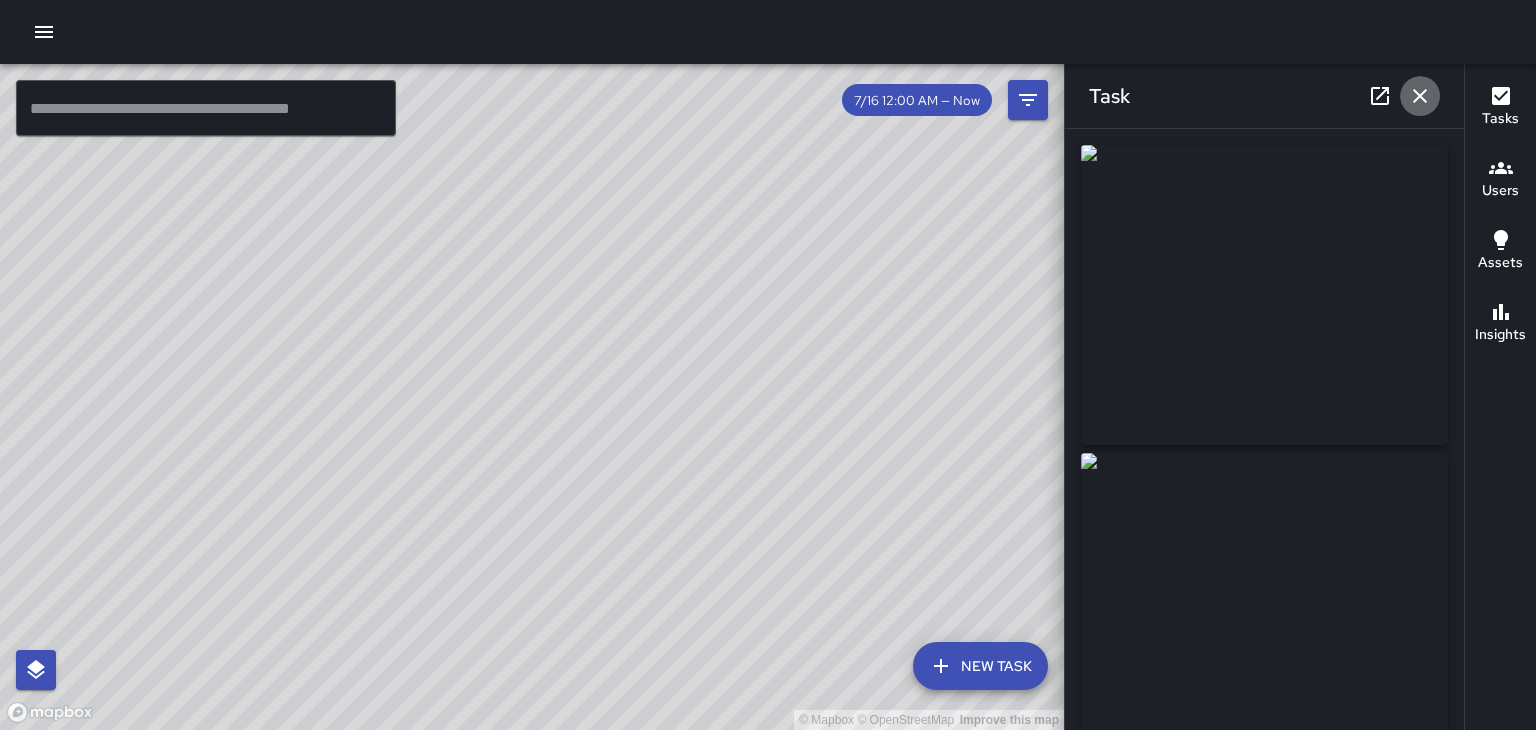 click 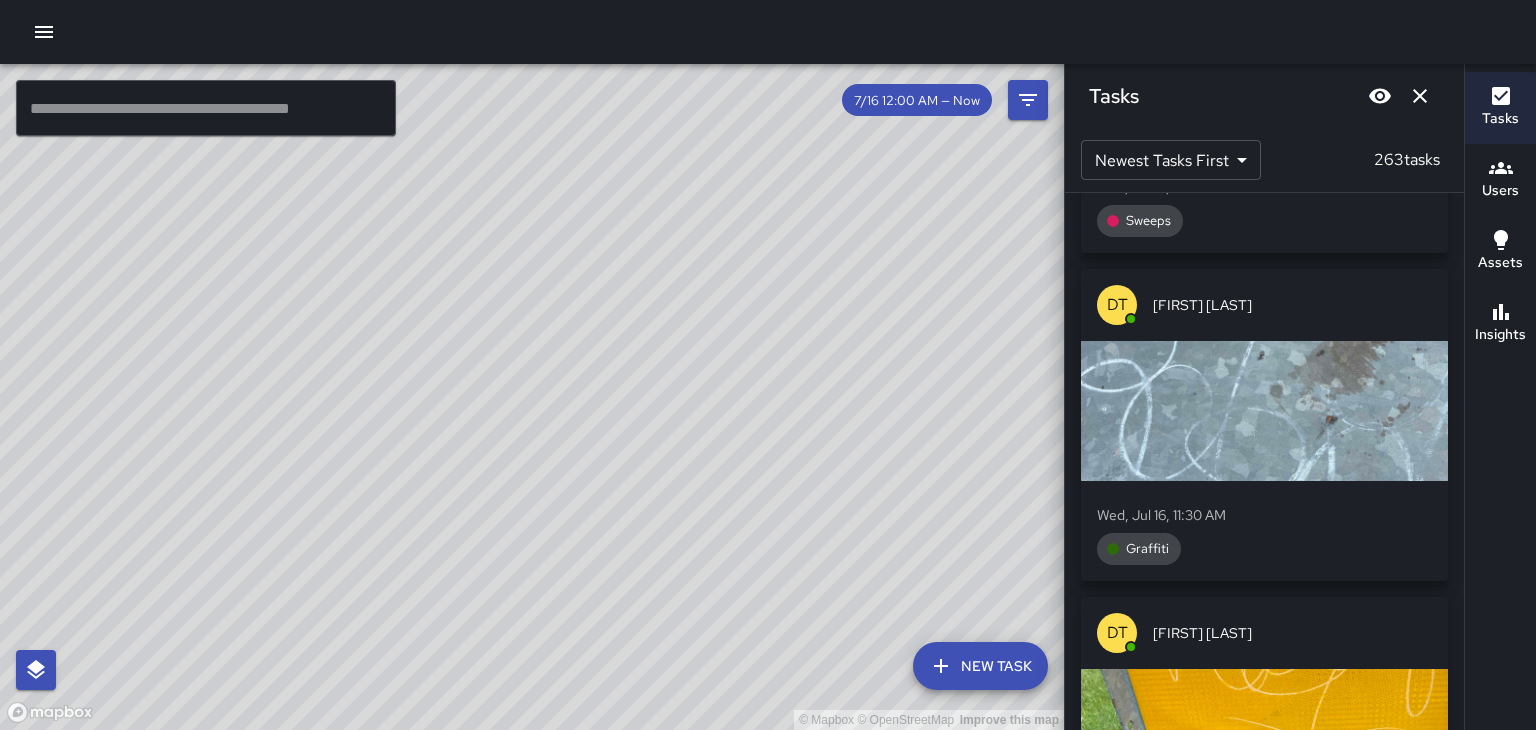 scroll, scrollTop: 11143, scrollLeft: 0, axis: vertical 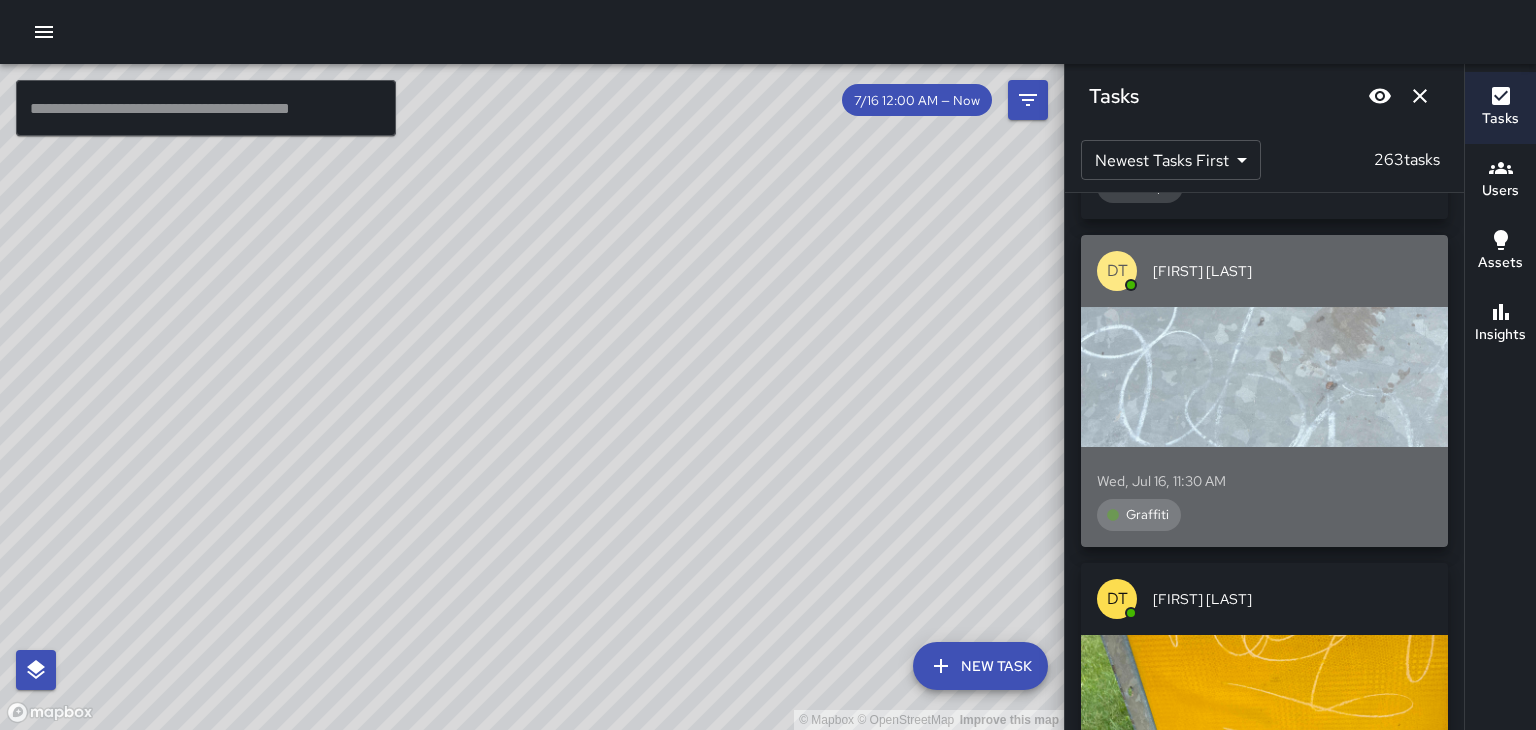 click at bounding box center (1264, 377) 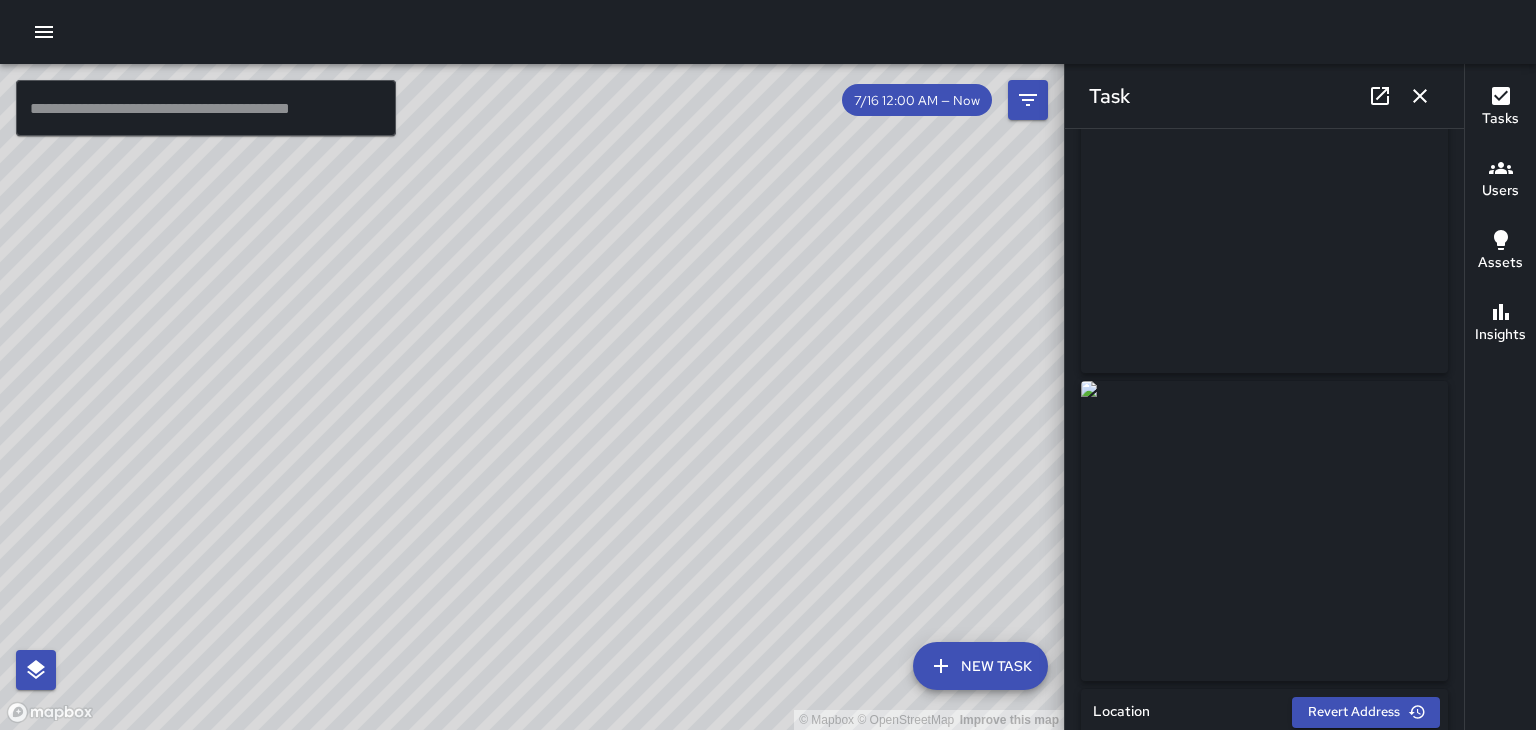 scroll, scrollTop: 74, scrollLeft: 0, axis: vertical 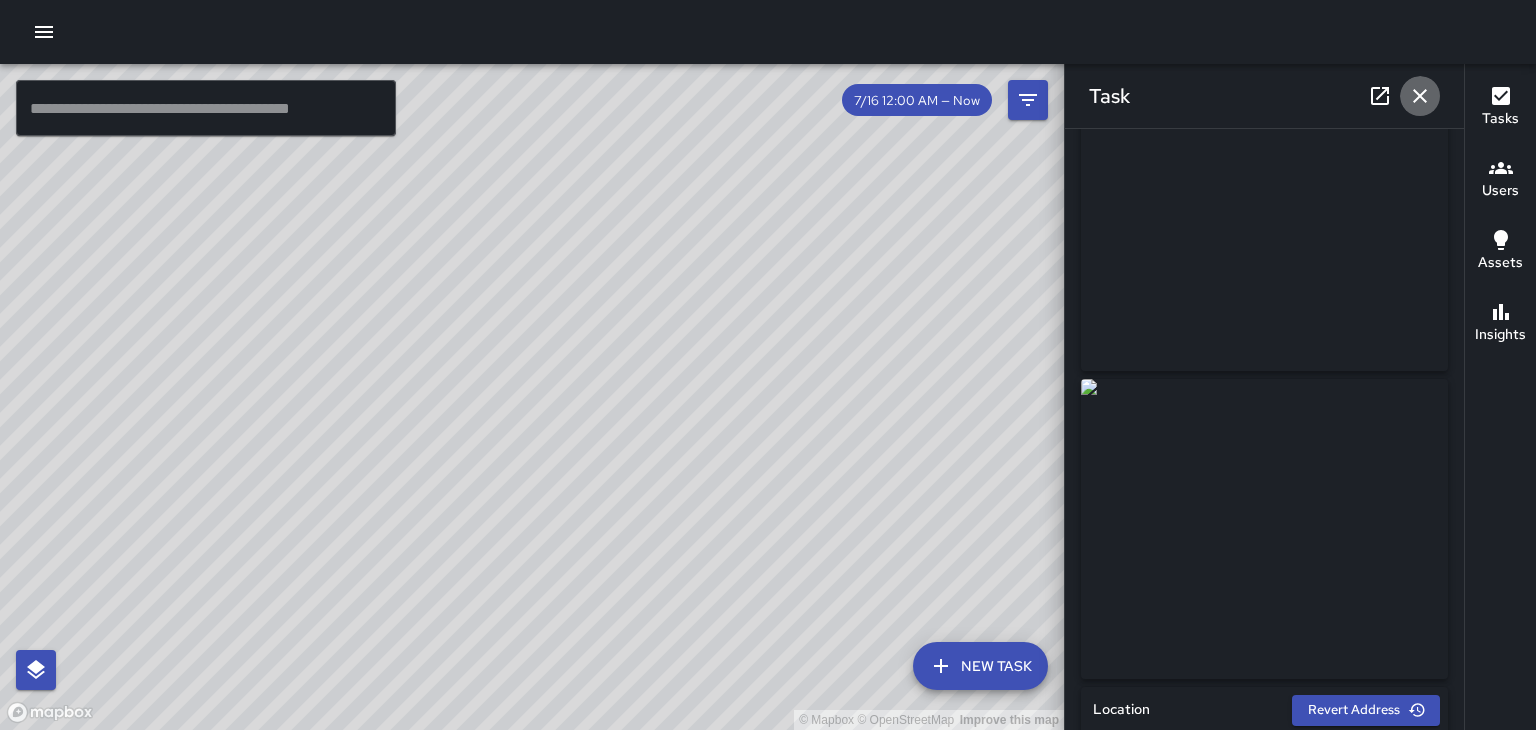 click 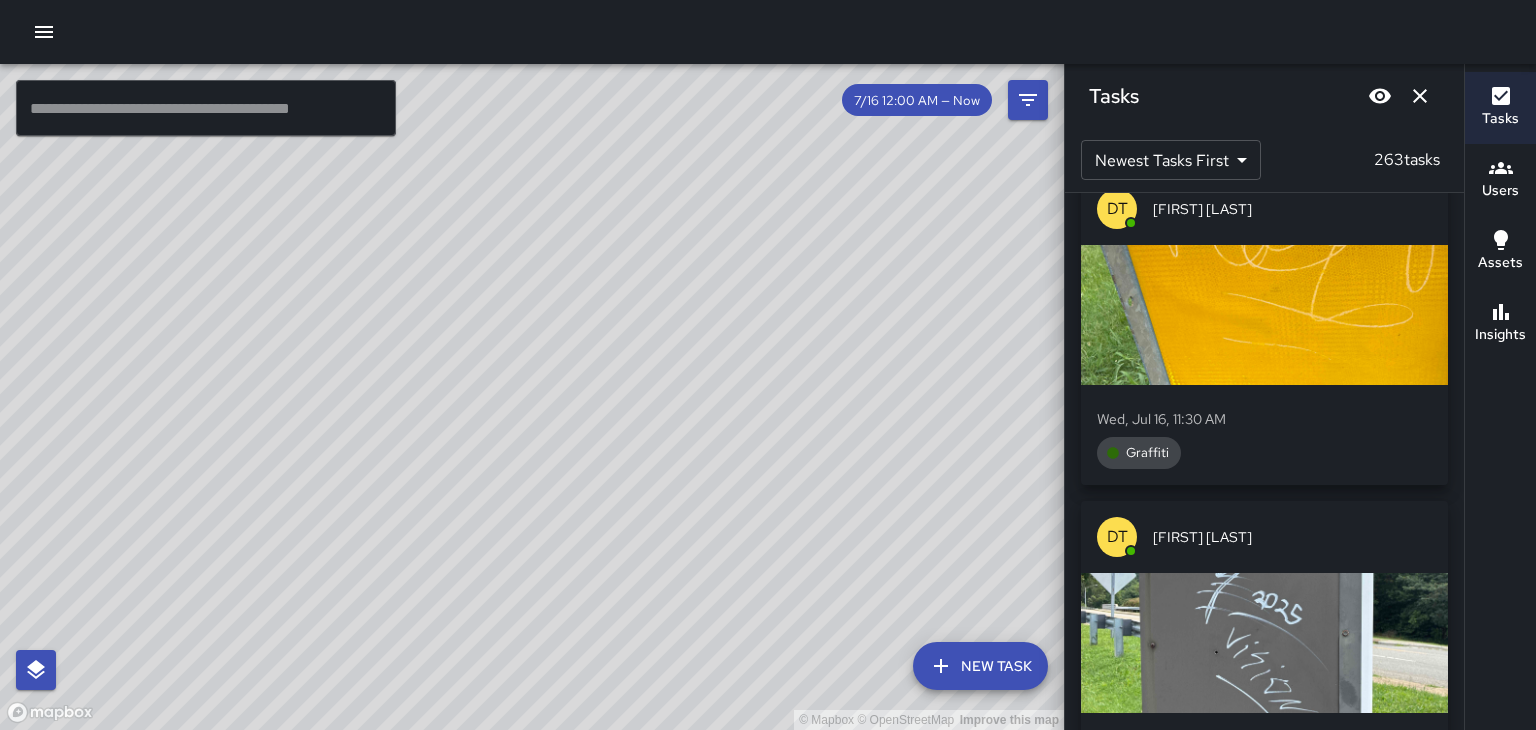 scroll, scrollTop: 11538, scrollLeft: 0, axis: vertical 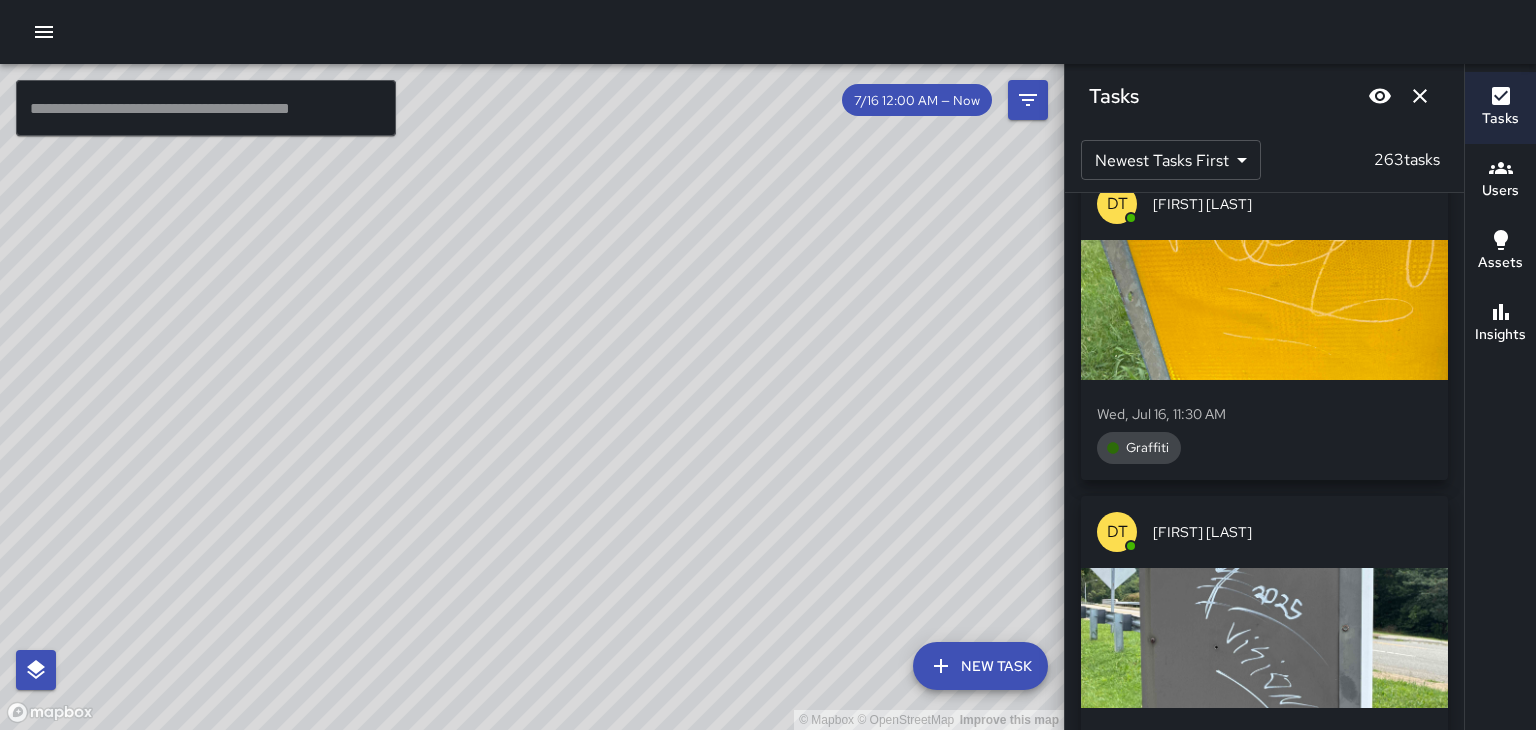 click at bounding box center (1264, 310) 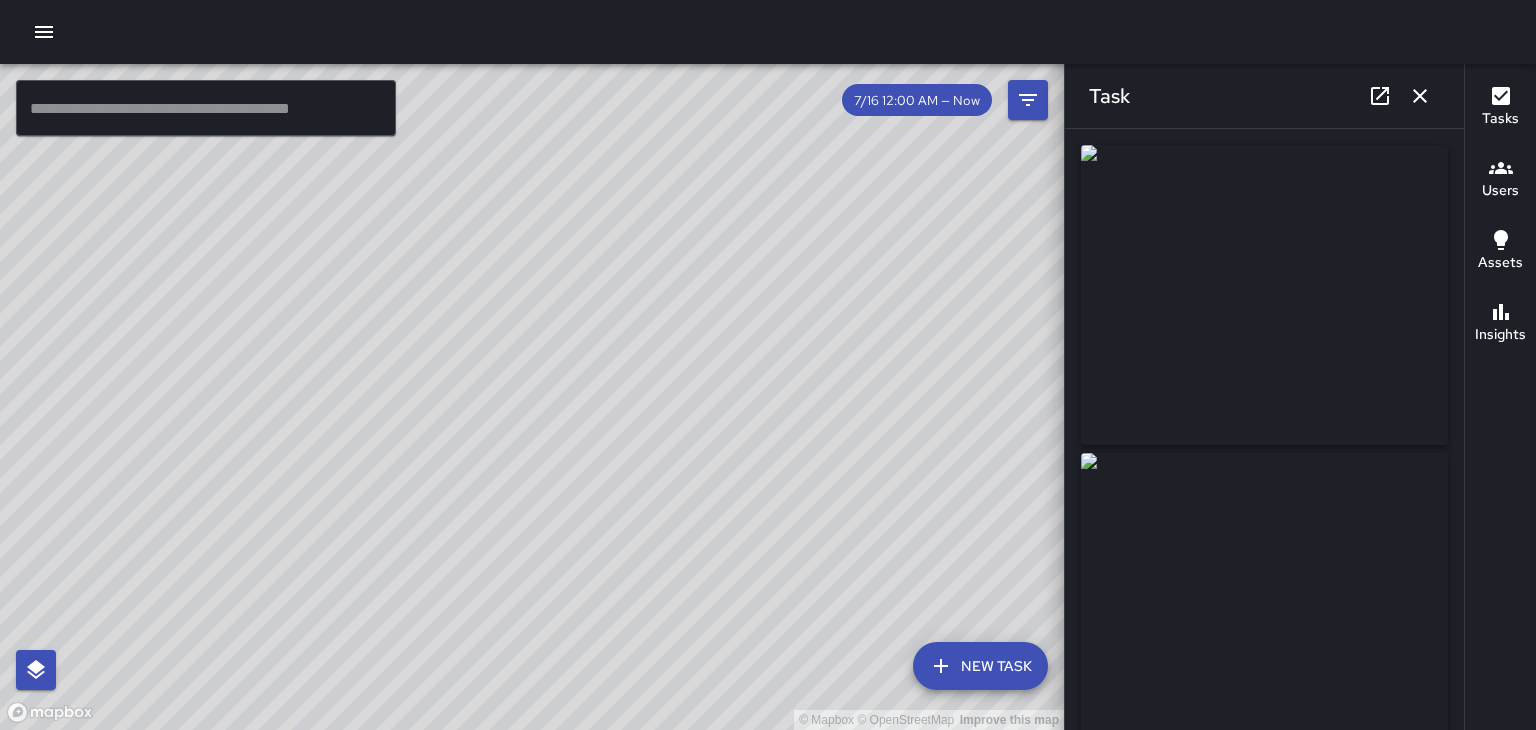 scroll, scrollTop: 11898, scrollLeft: 0, axis: vertical 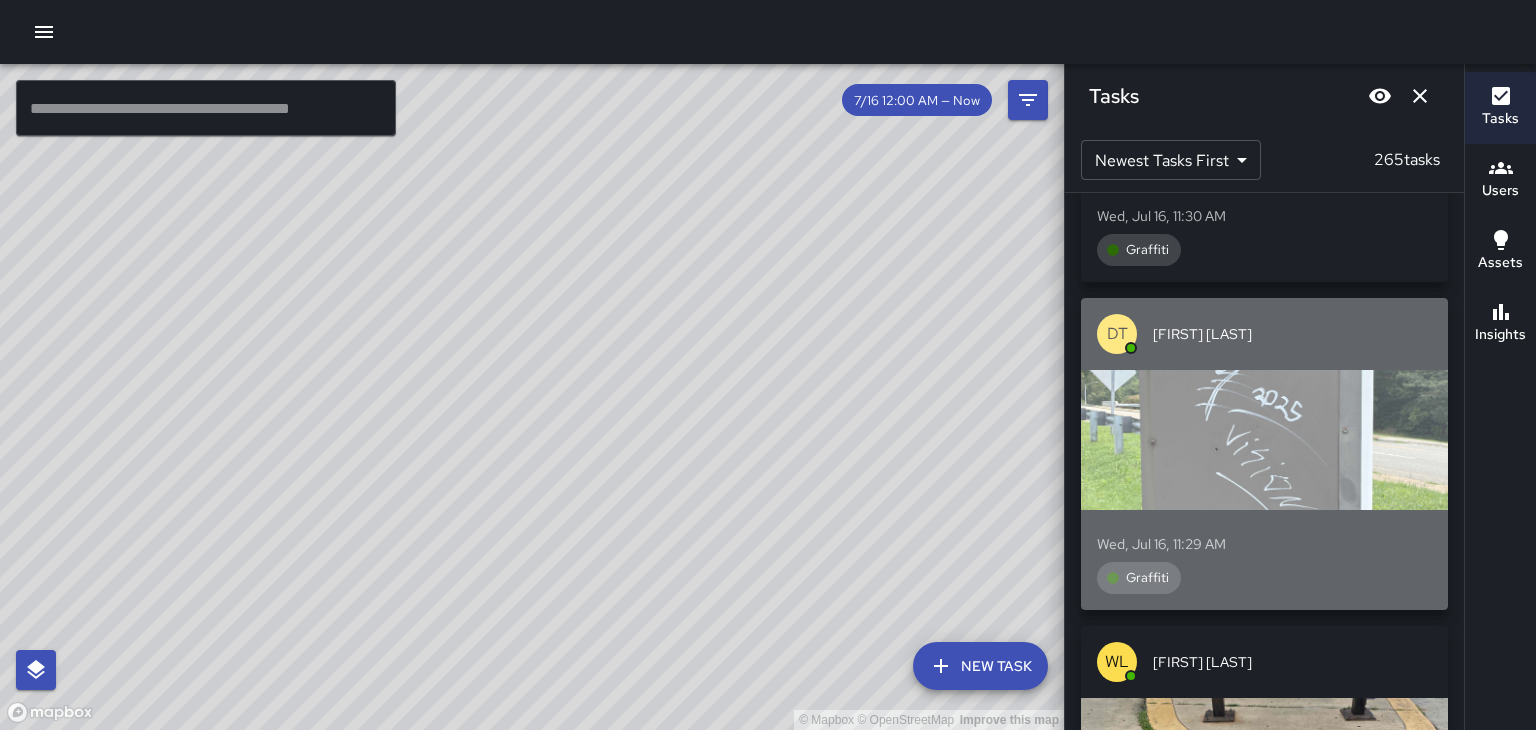 click at bounding box center [1264, 440] 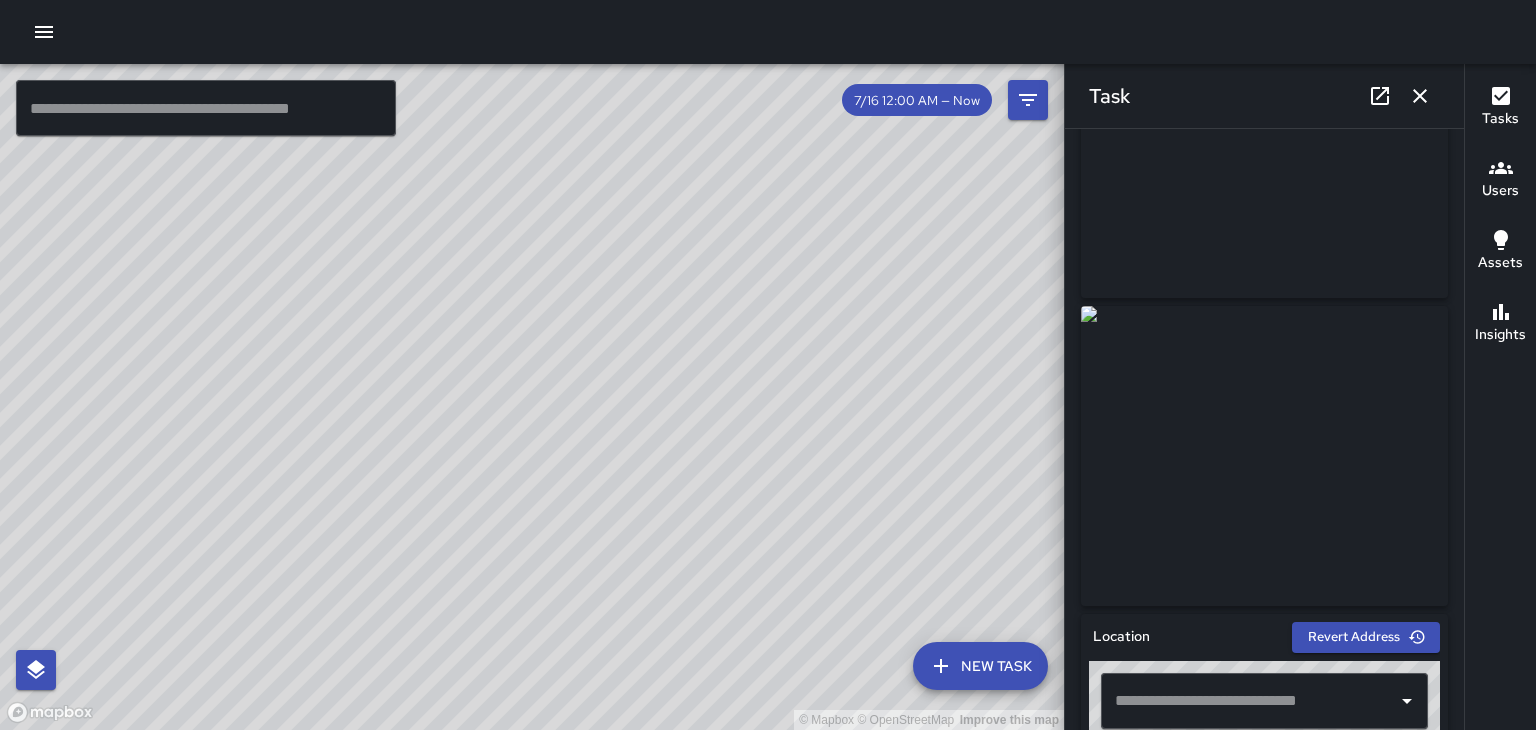 scroll, scrollTop: 156, scrollLeft: 0, axis: vertical 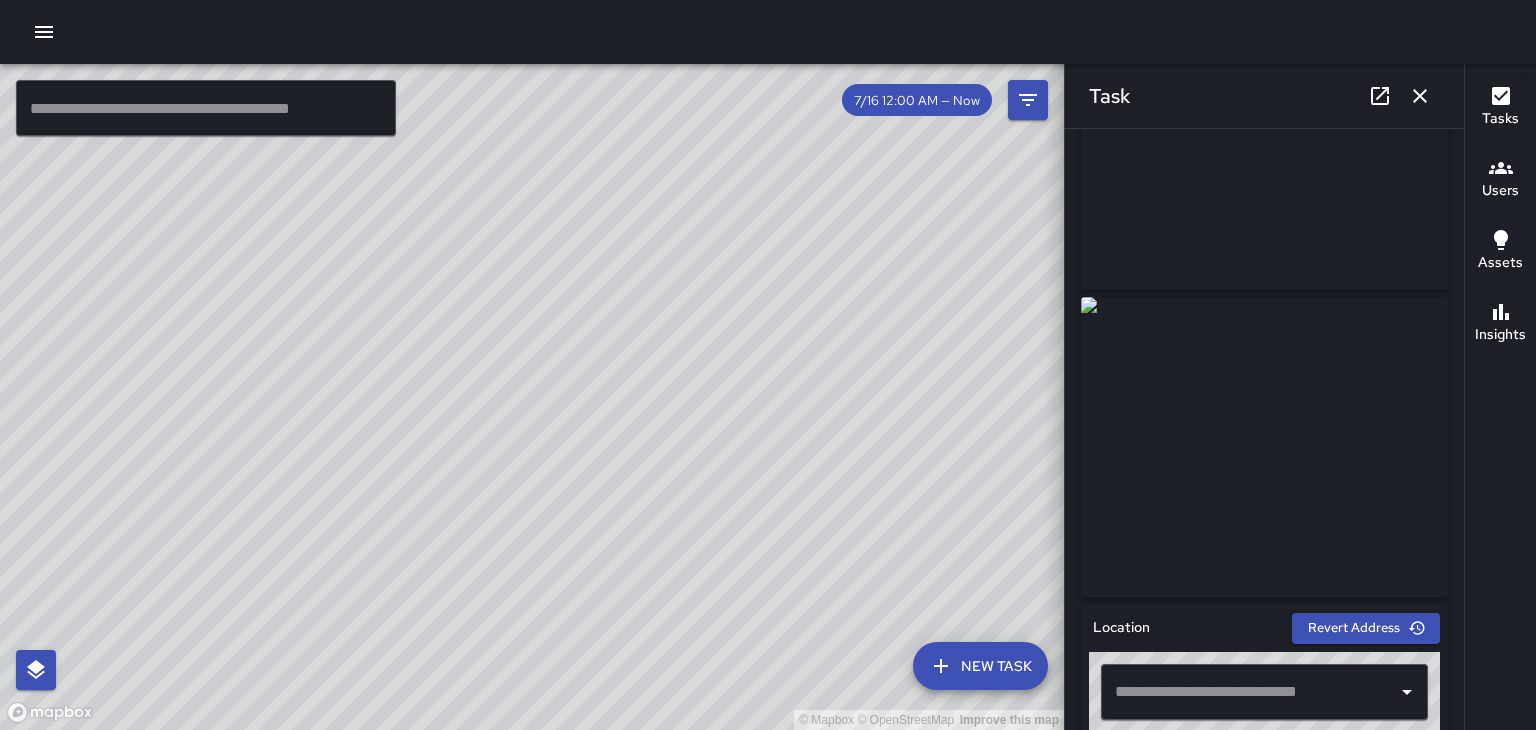 click 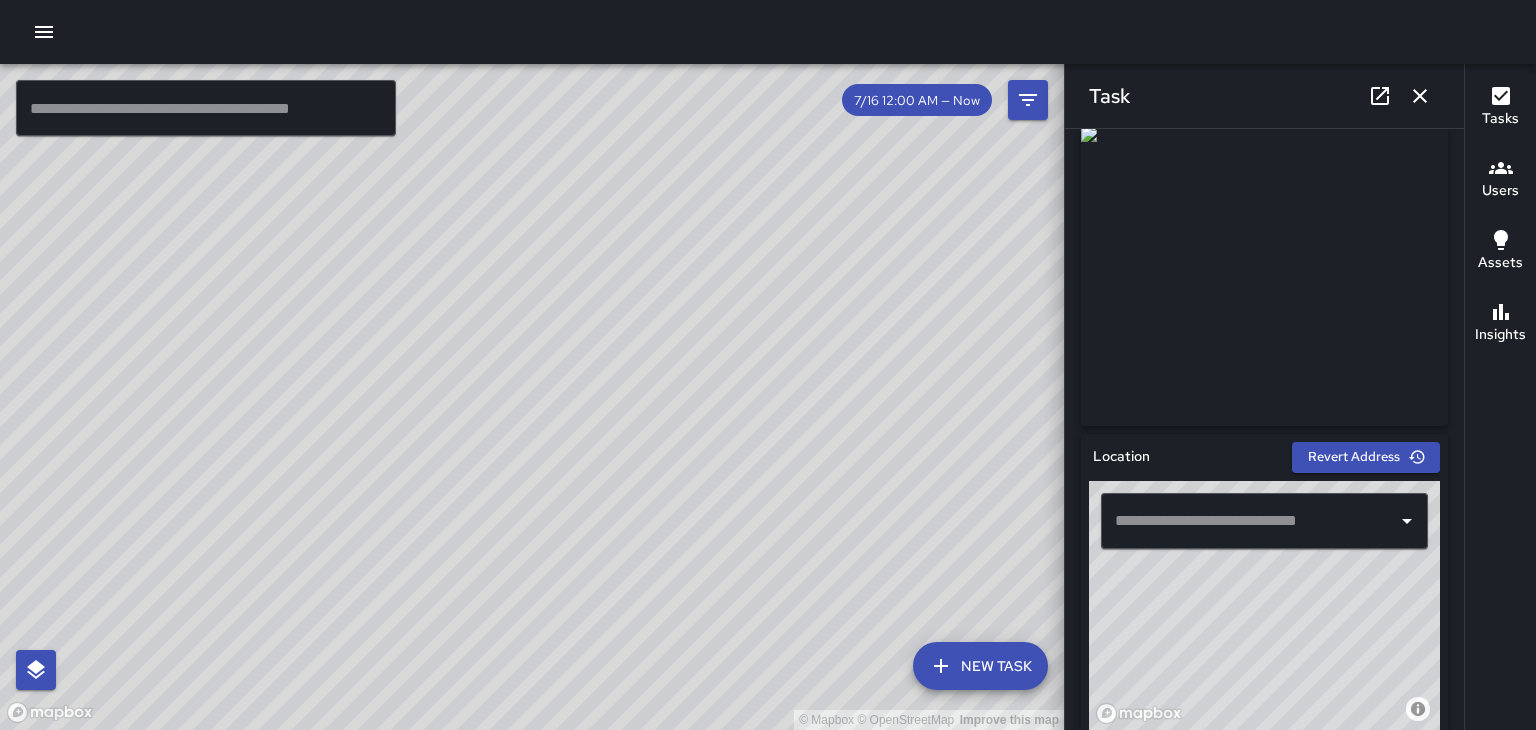 scroll, scrollTop: 328, scrollLeft: 0, axis: vertical 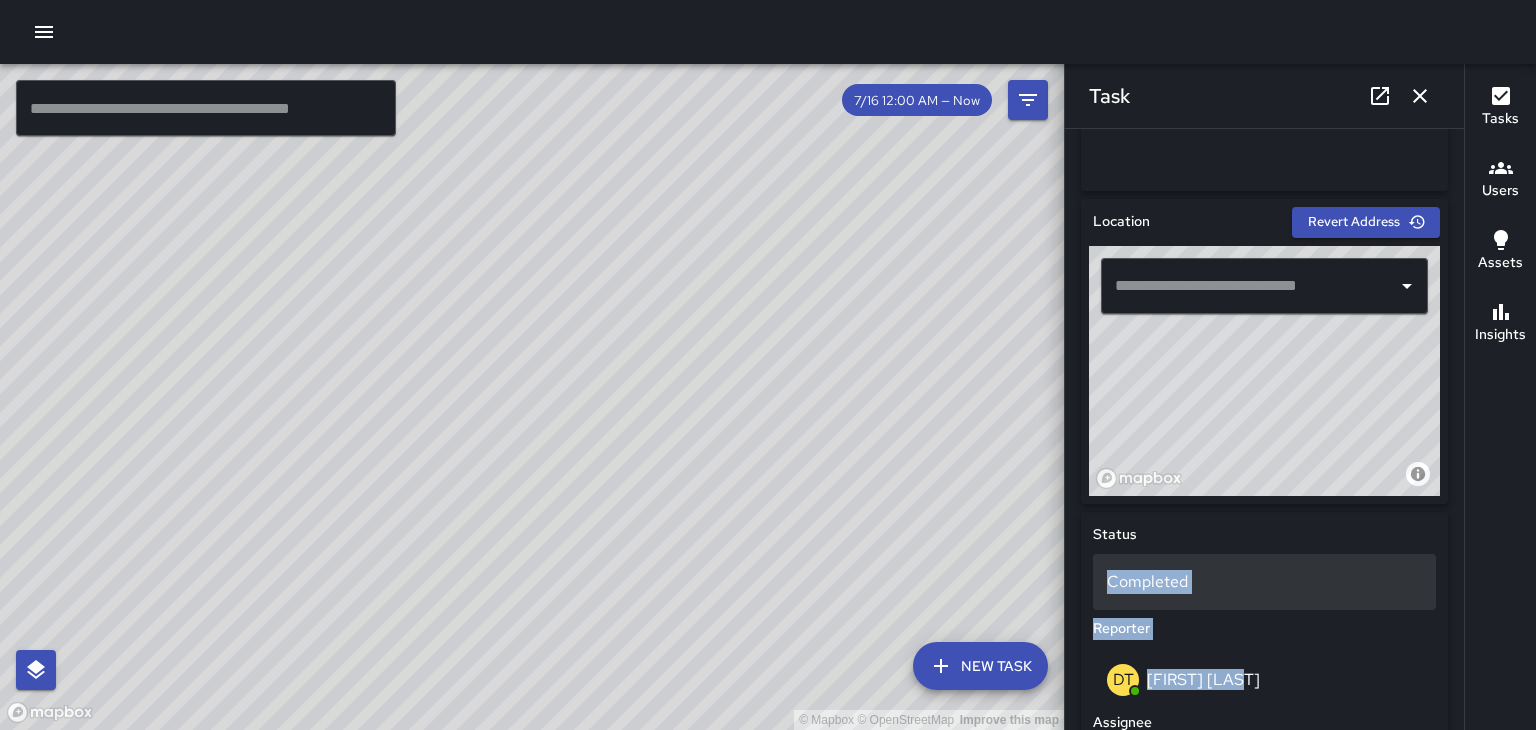 drag, startPoint x: 1314, startPoint y: 671, endPoint x: 1319, endPoint y: 586, distance: 85.146935 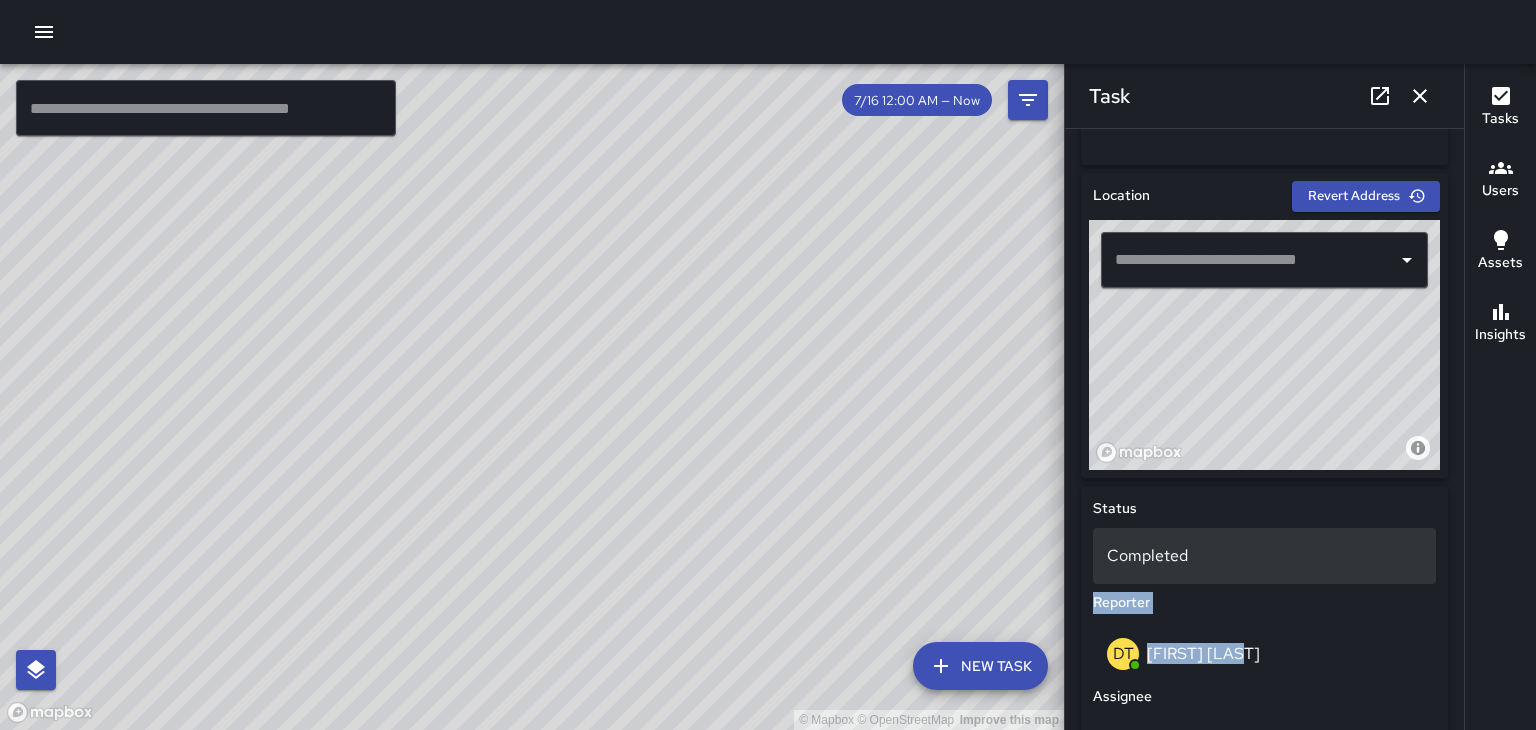 scroll, scrollTop: 596, scrollLeft: 0, axis: vertical 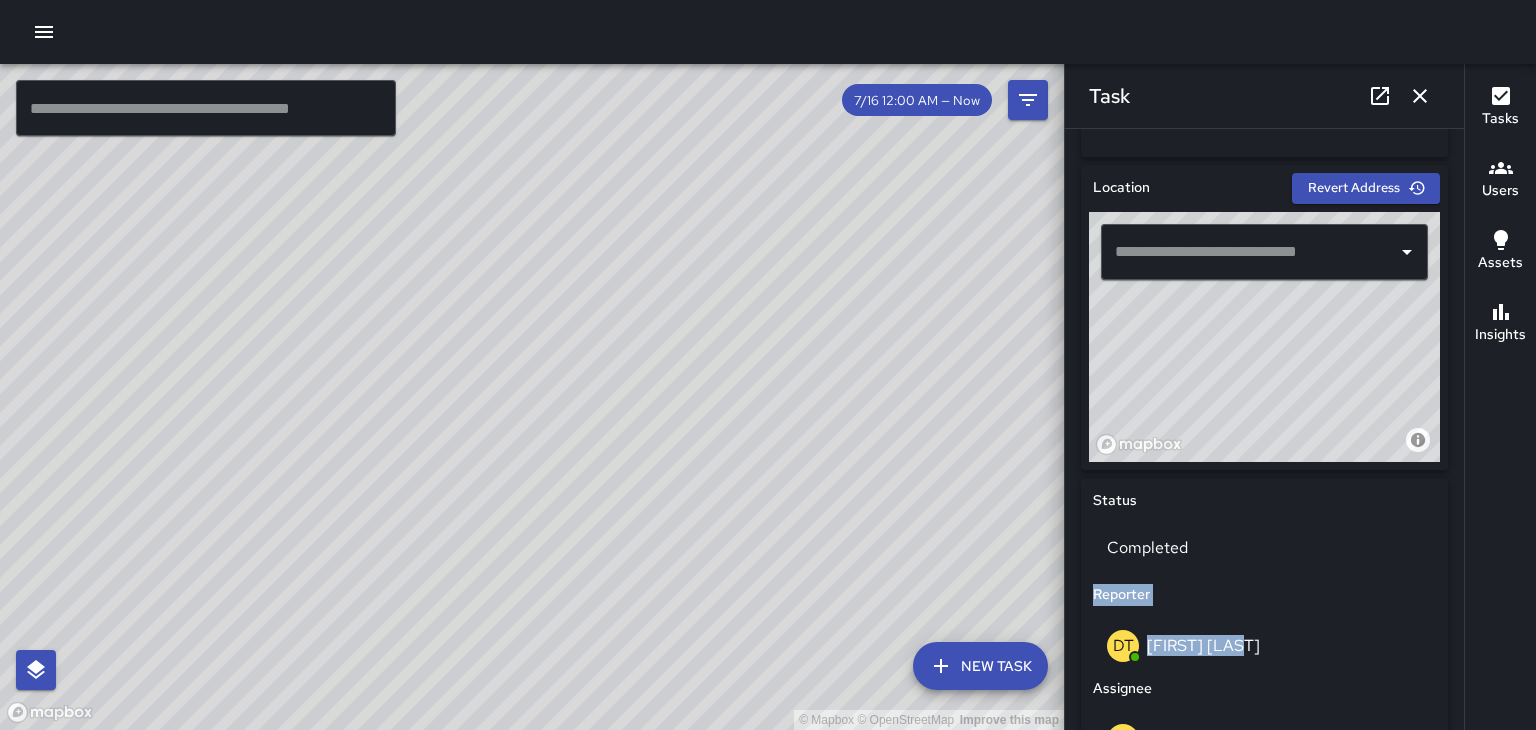 click 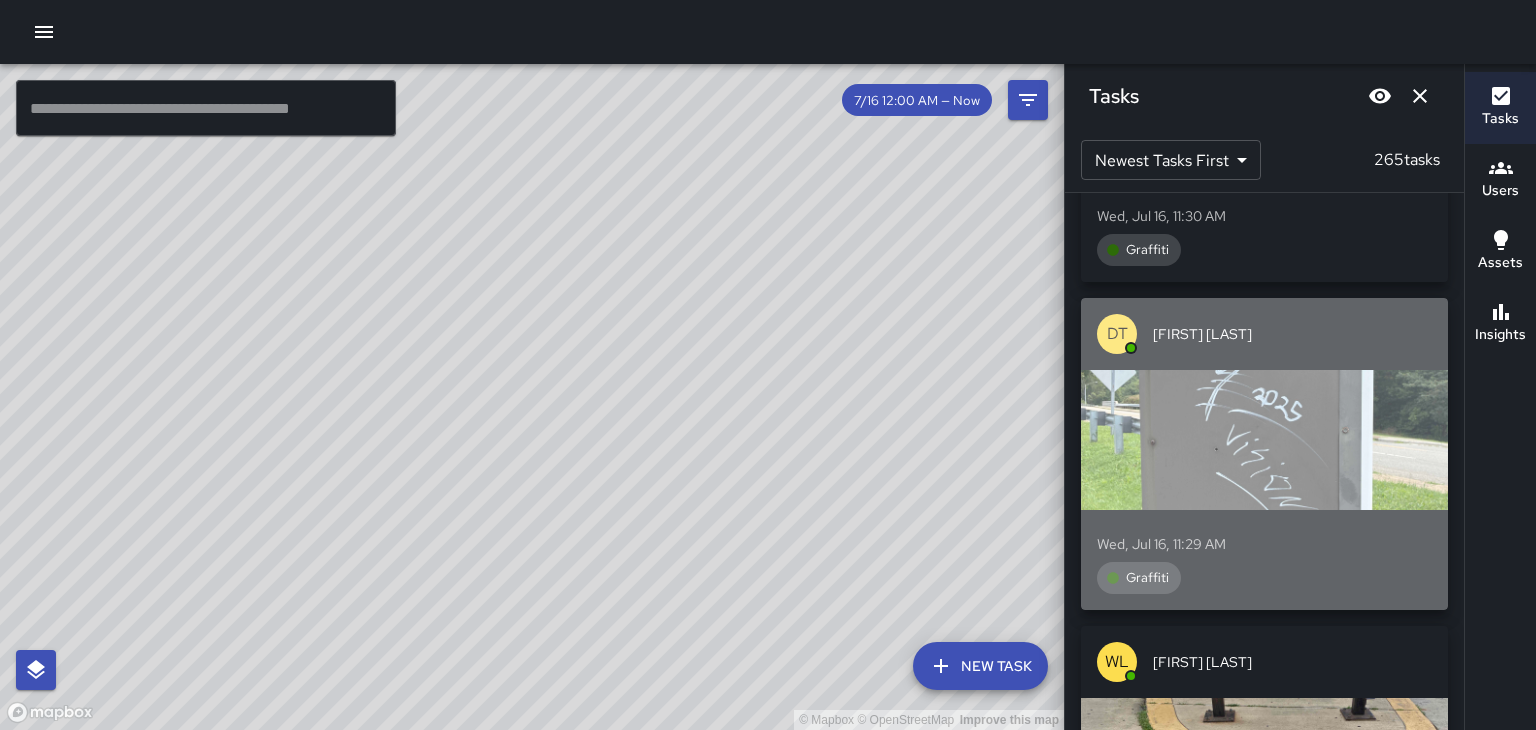 drag, startPoint x: 1332, startPoint y: 571, endPoint x: 1331, endPoint y: 497, distance: 74.00676 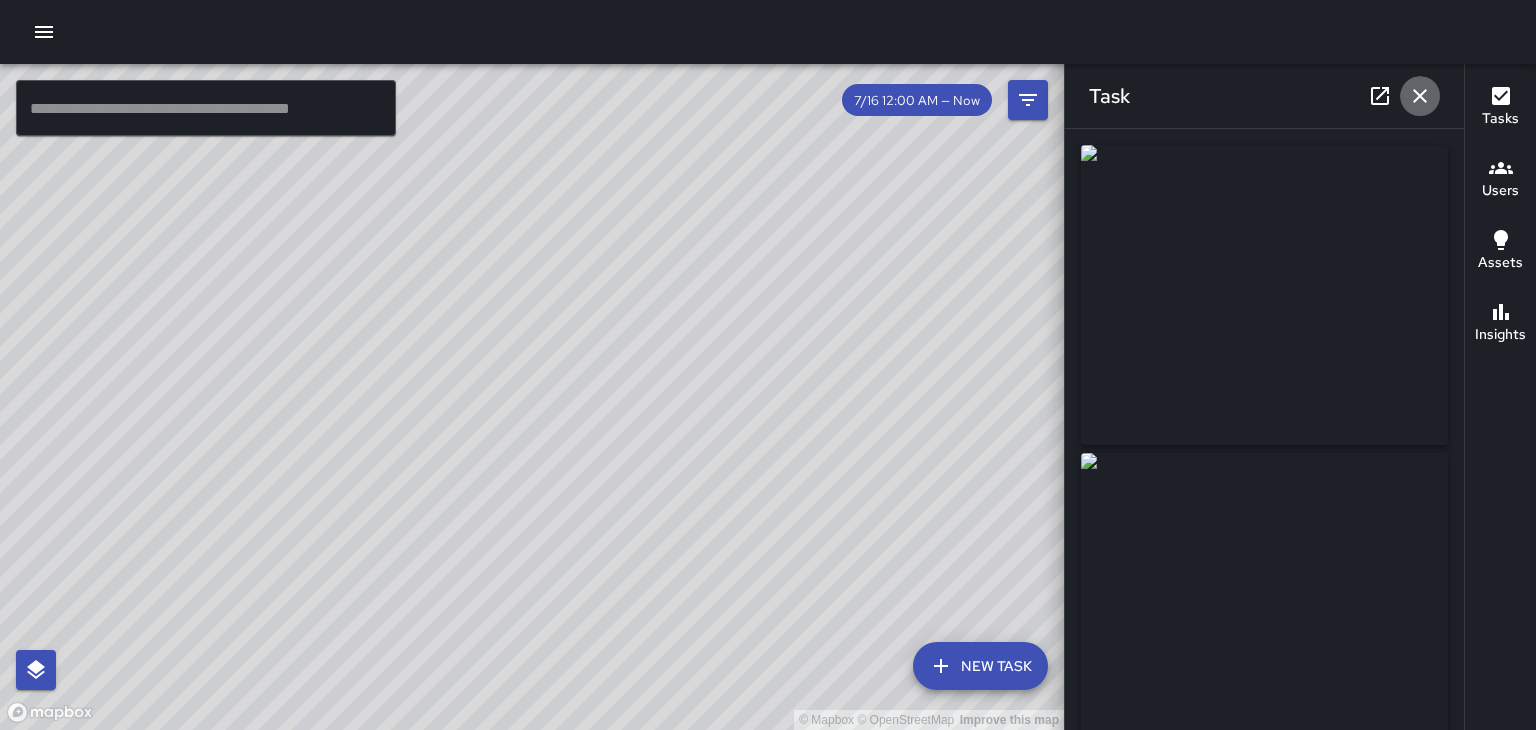 click 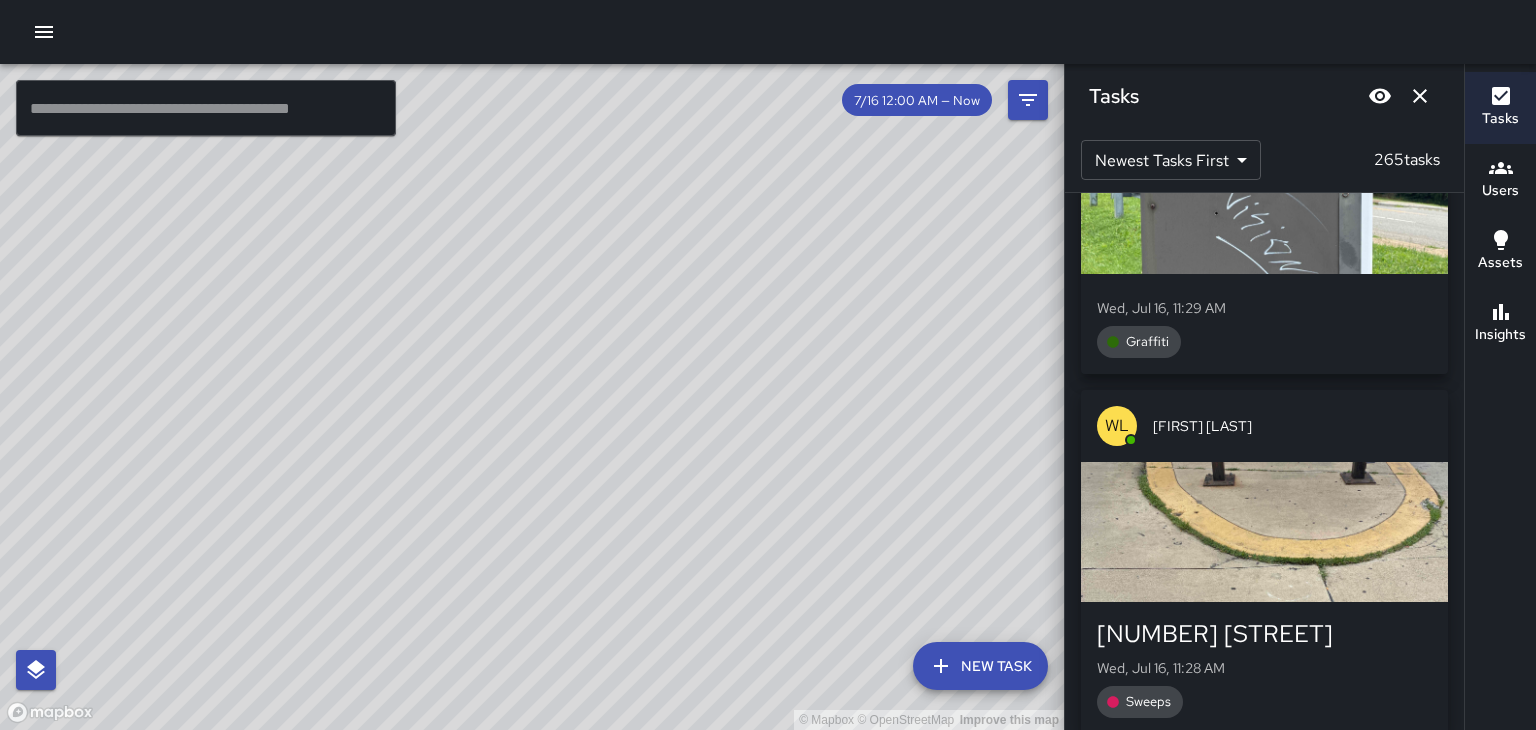 scroll, scrollTop: 12818, scrollLeft: 0, axis: vertical 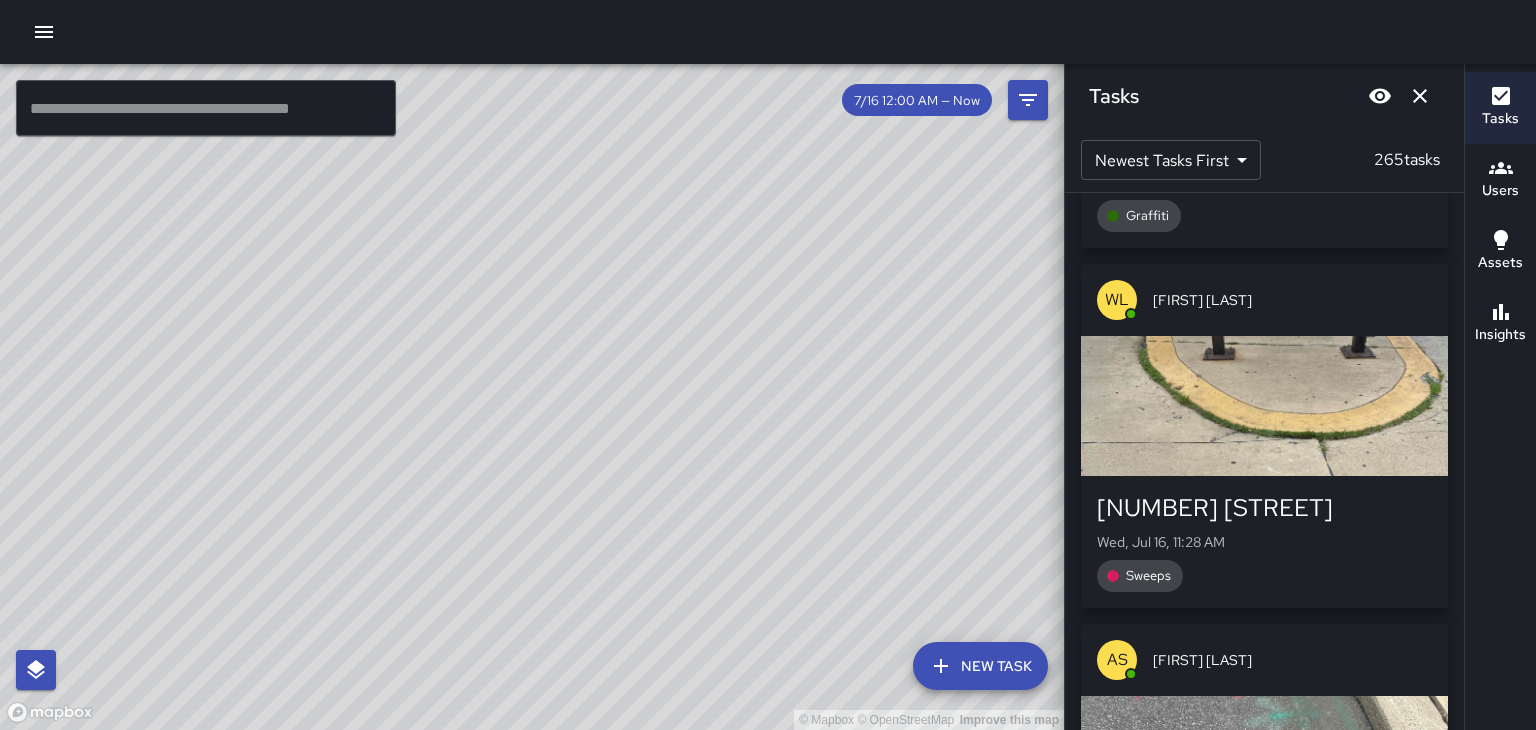 click at bounding box center [1264, 406] 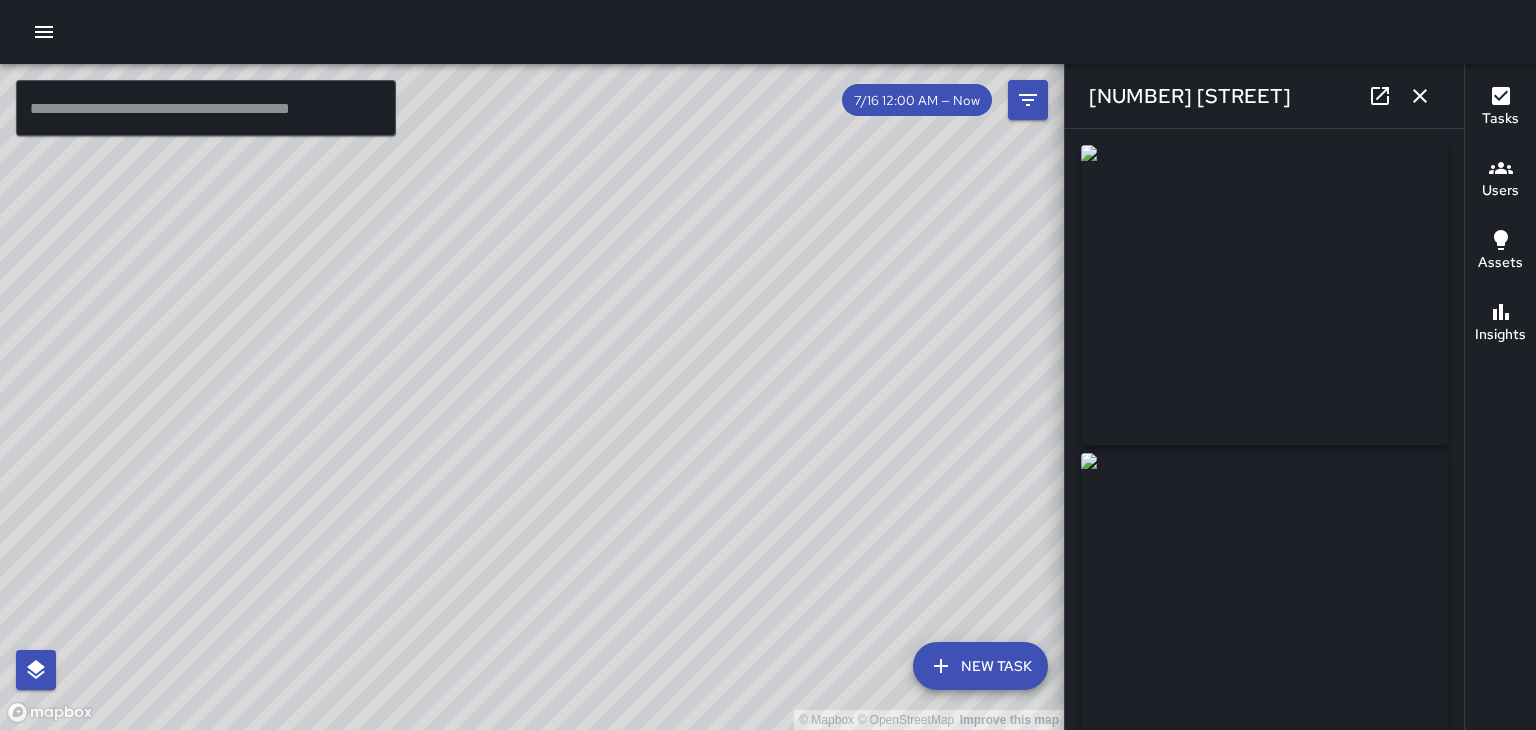 type on "**********" 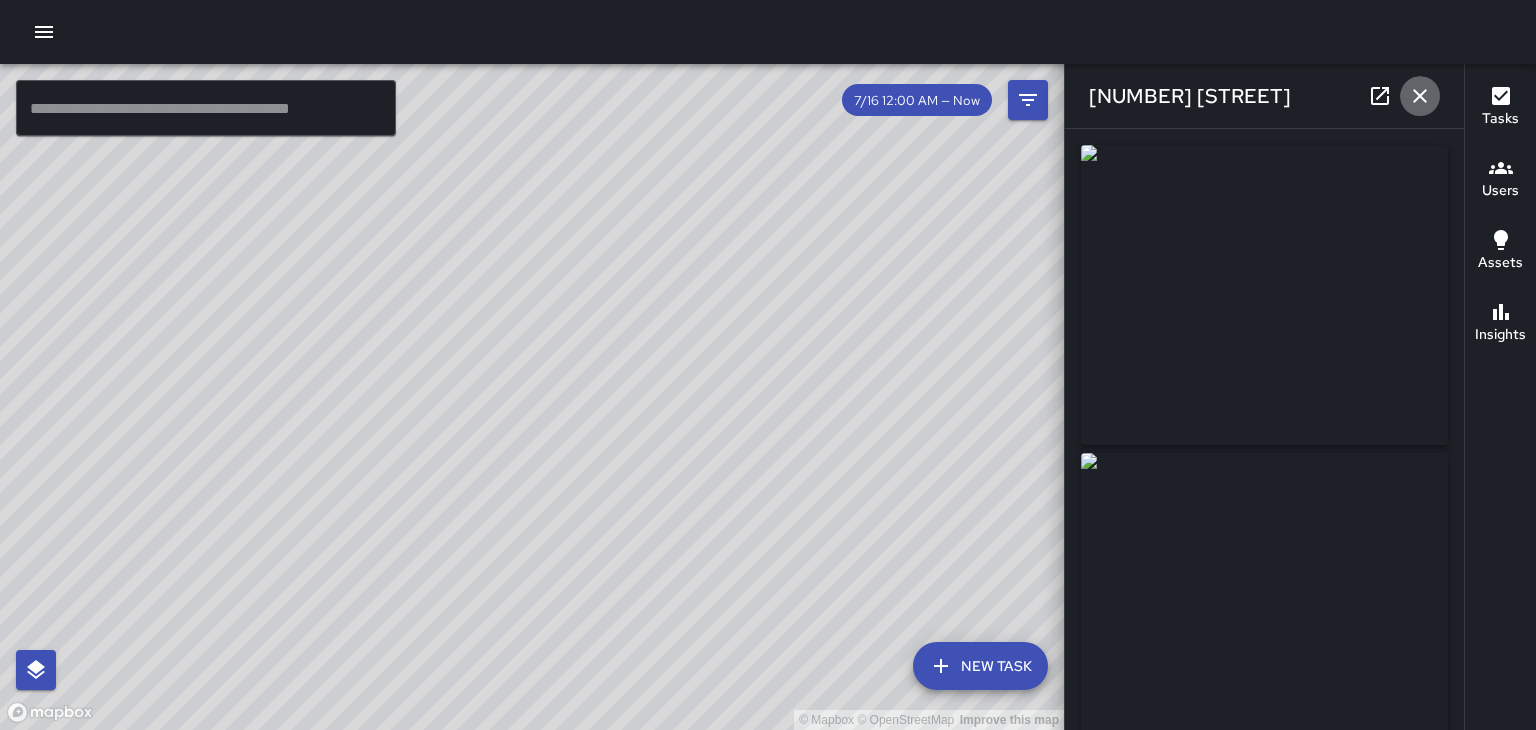 click 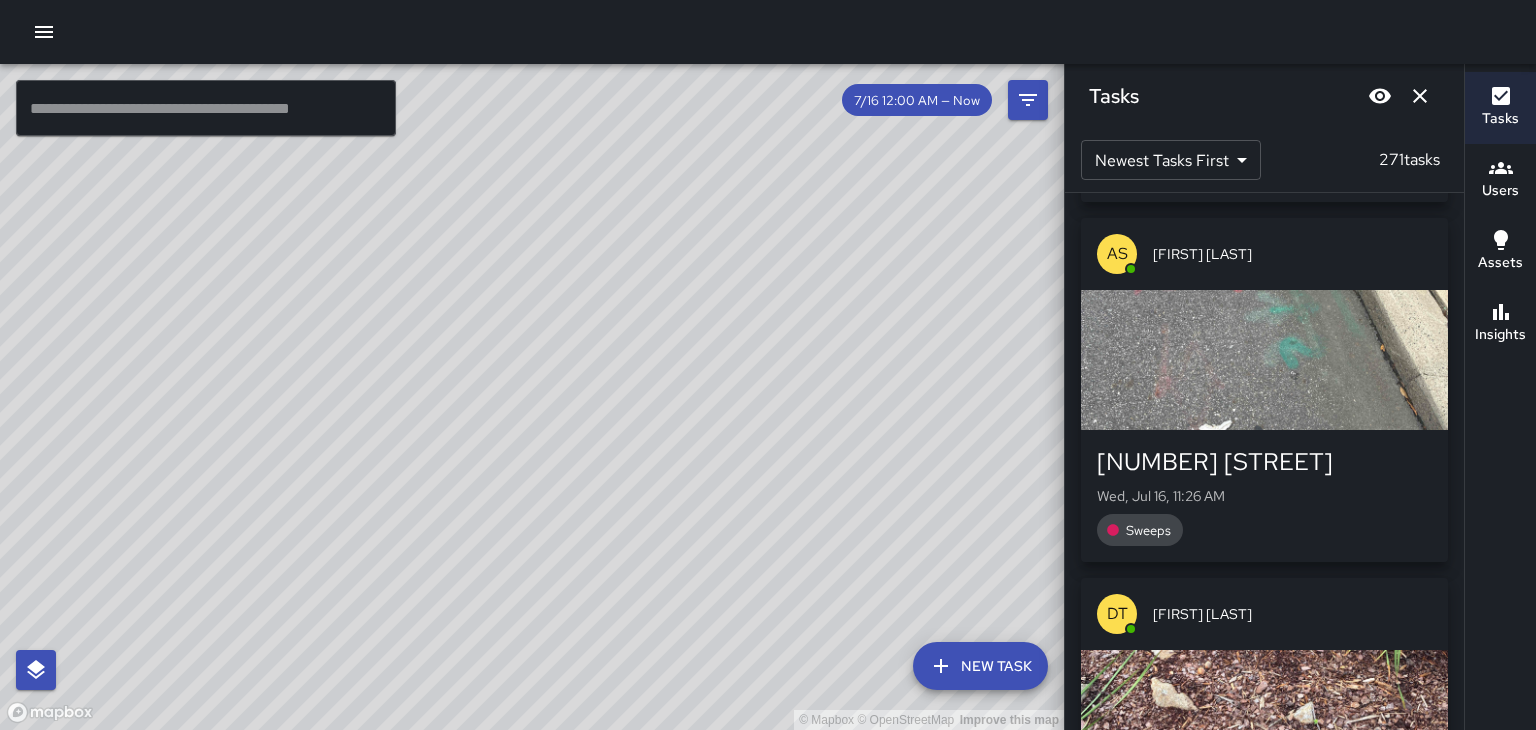 scroll, scrollTop: 16464, scrollLeft: 0, axis: vertical 